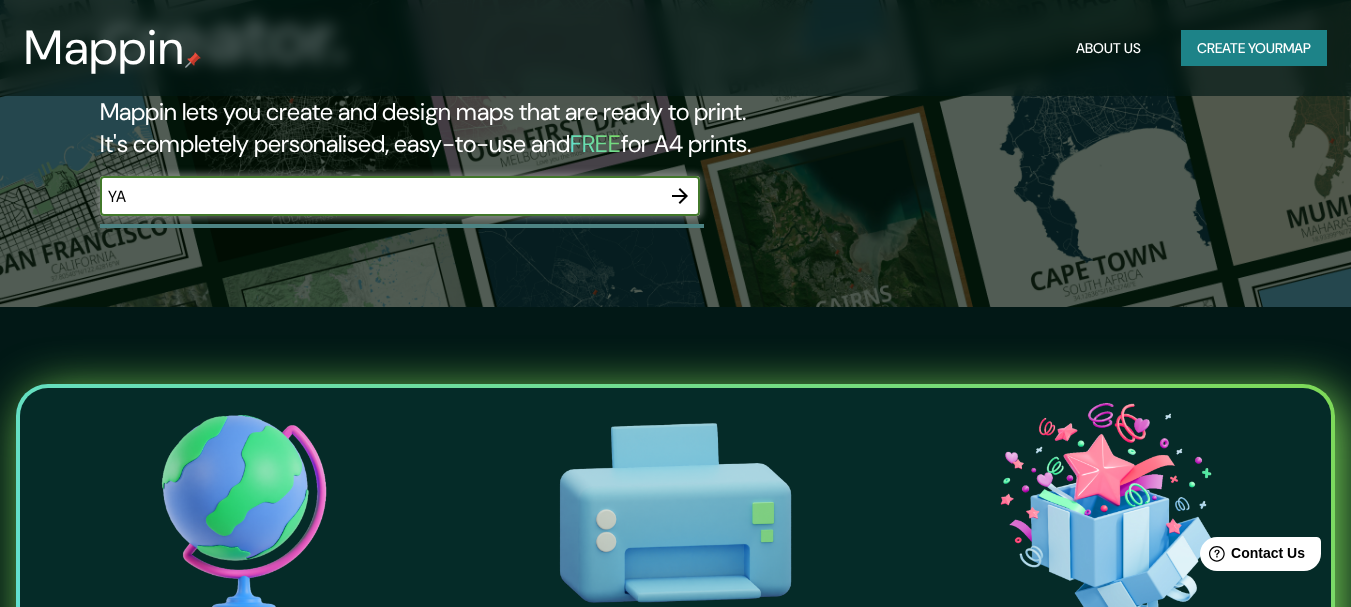 scroll, scrollTop: 0, scrollLeft: 0, axis: both 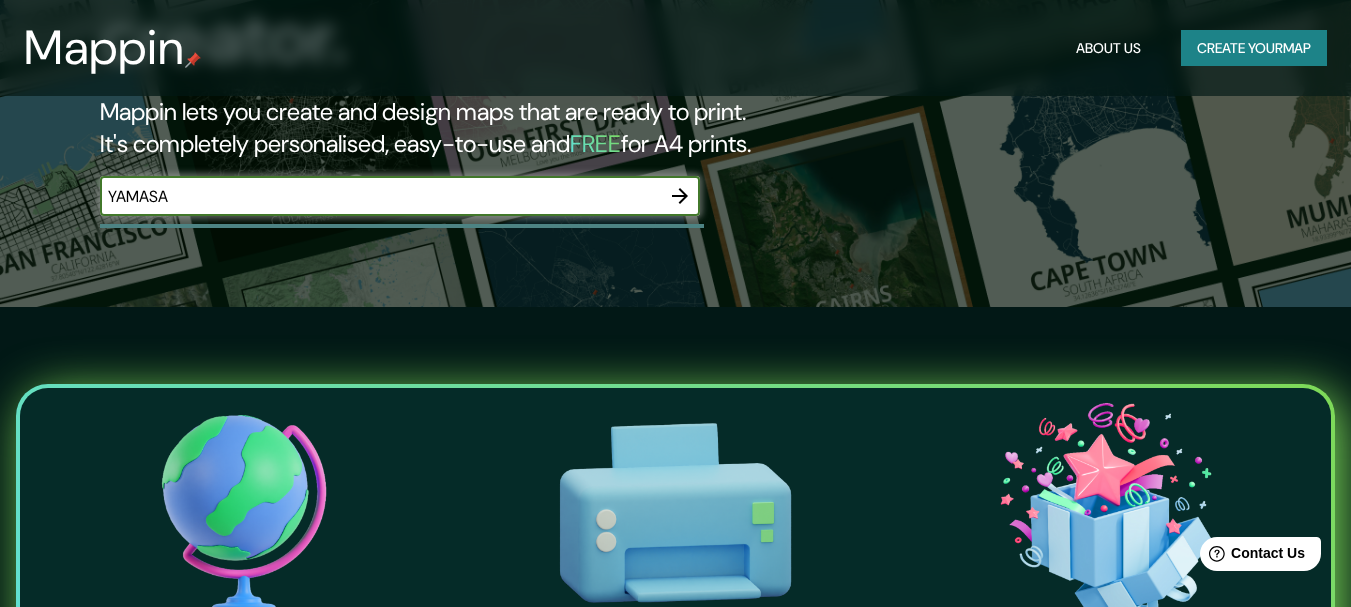 type on "YAMASA" 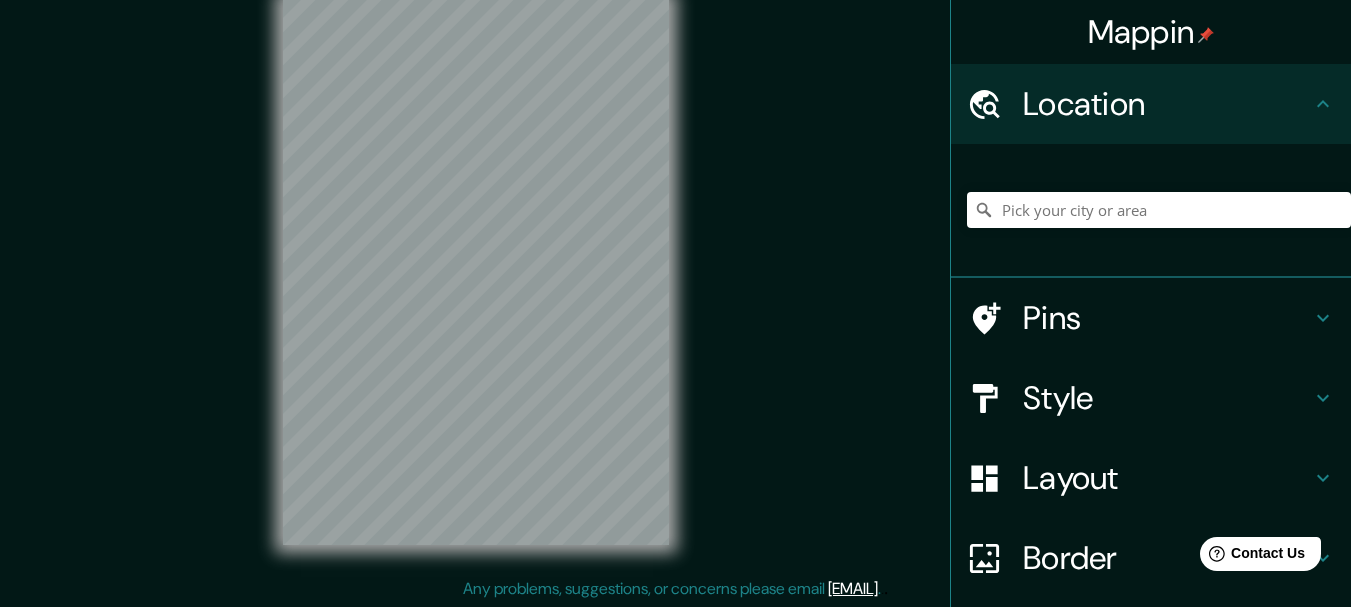 scroll, scrollTop: 0, scrollLeft: 0, axis: both 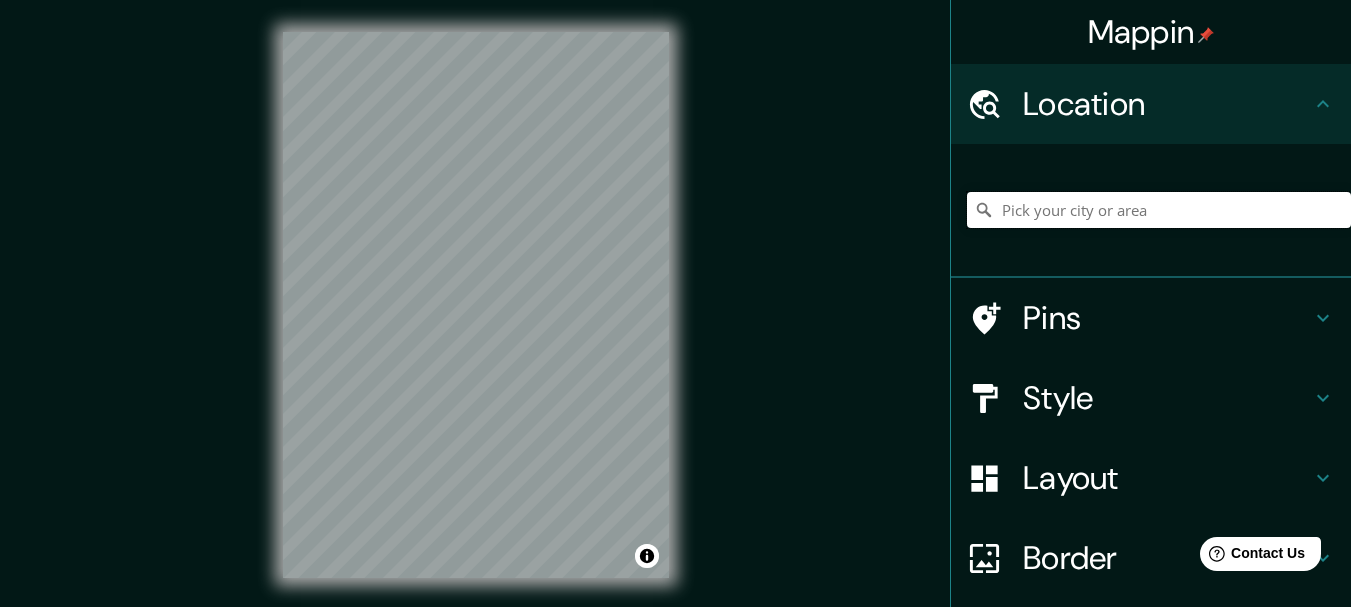 click at bounding box center (1159, 210) 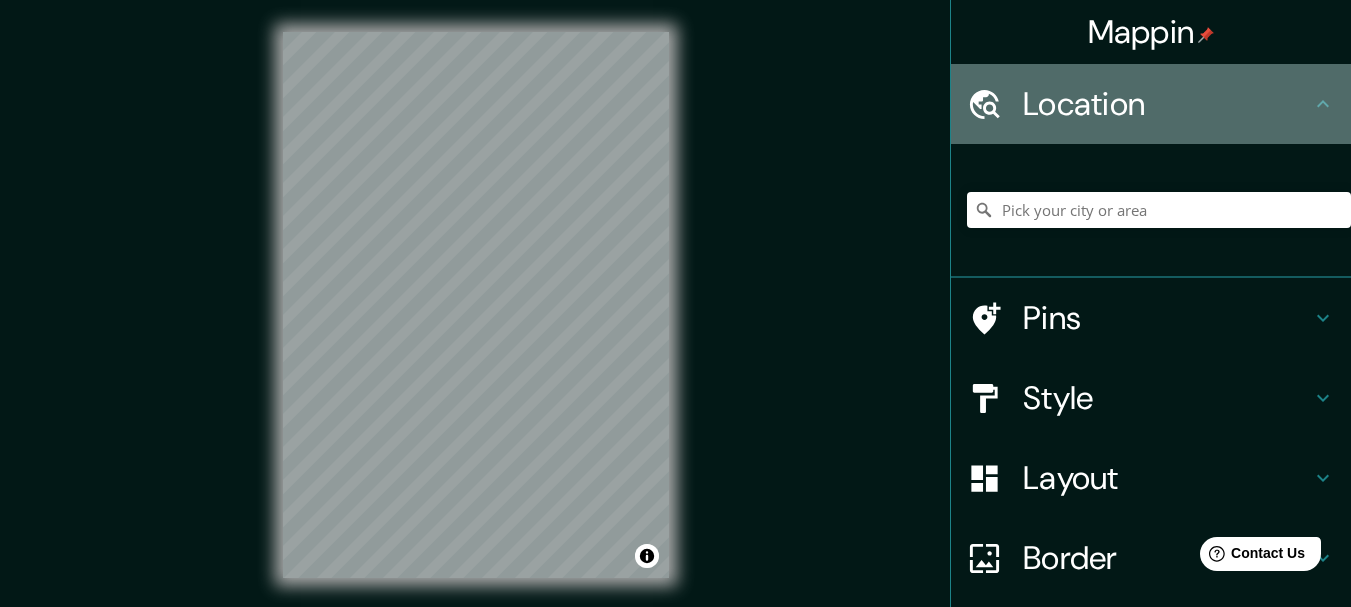 click on "Location" at bounding box center [1167, 104] 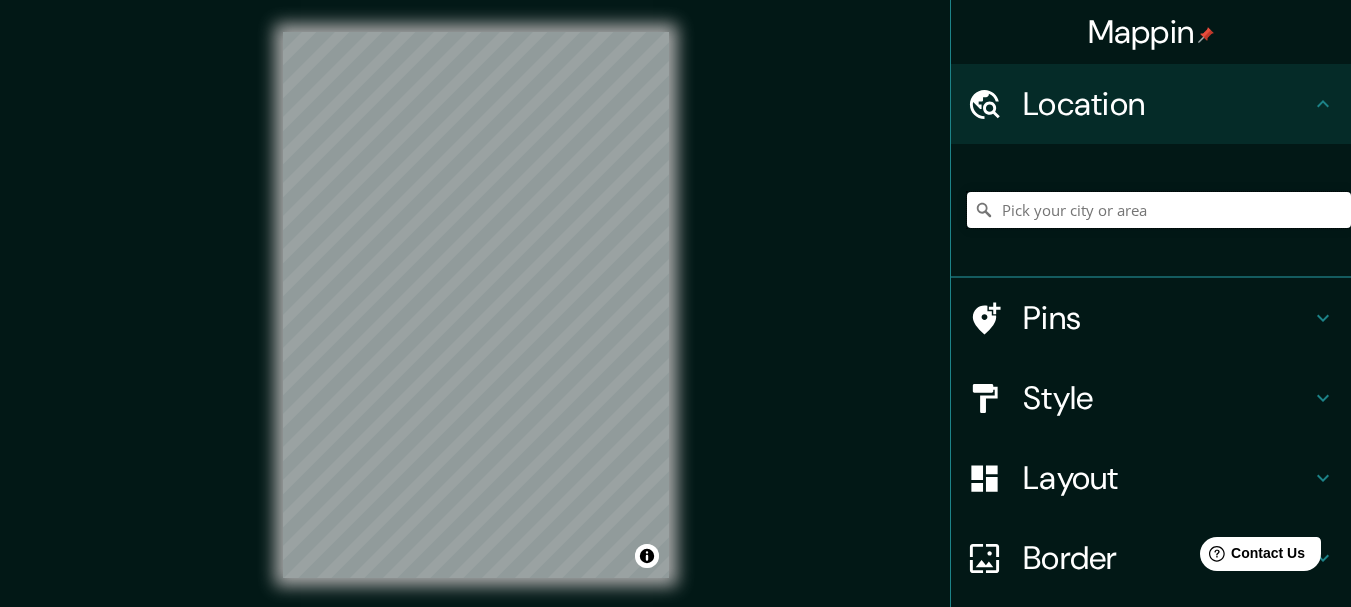 click at bounding box center (1159, 210) 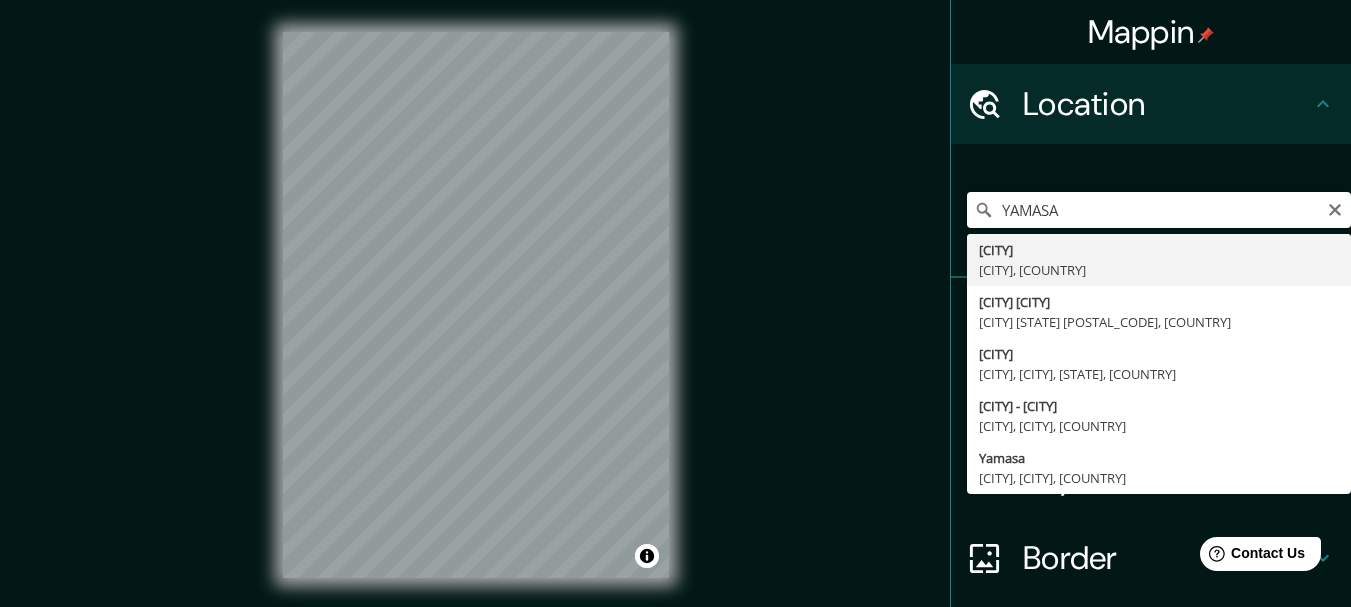 type on "Yamasá, Monte Plata, Dominican Republic" 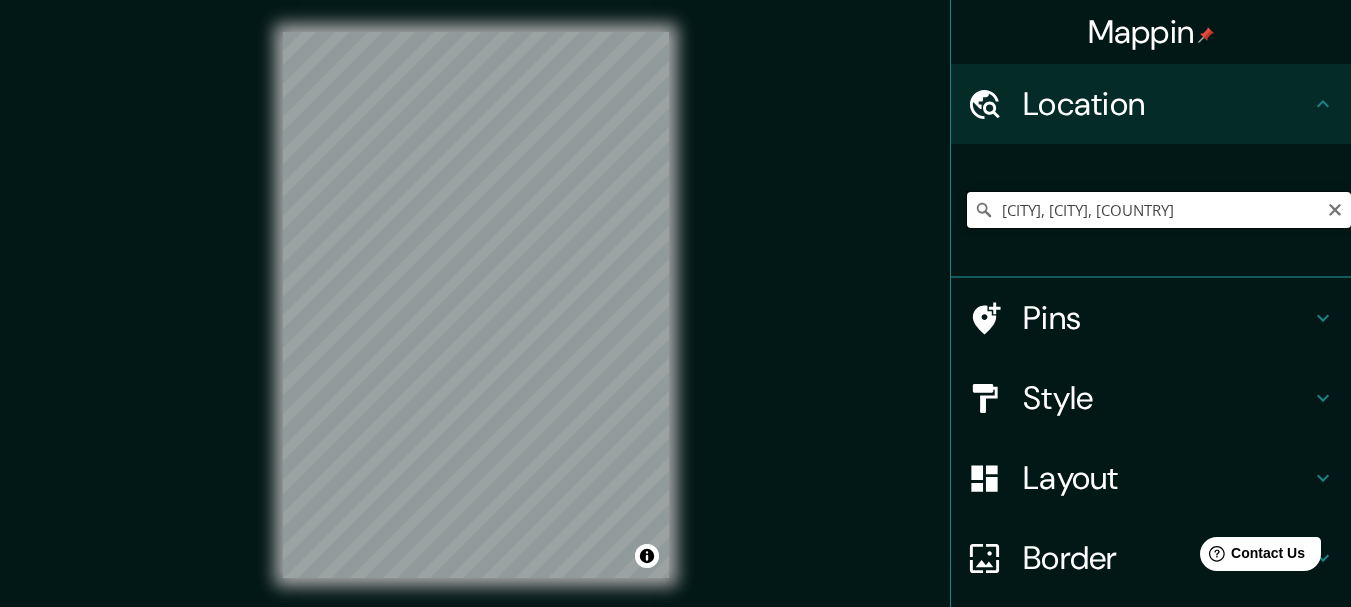 click on "Yamasá, Monte Plata, Dominican Republic" at bounding box center (1159, 210) 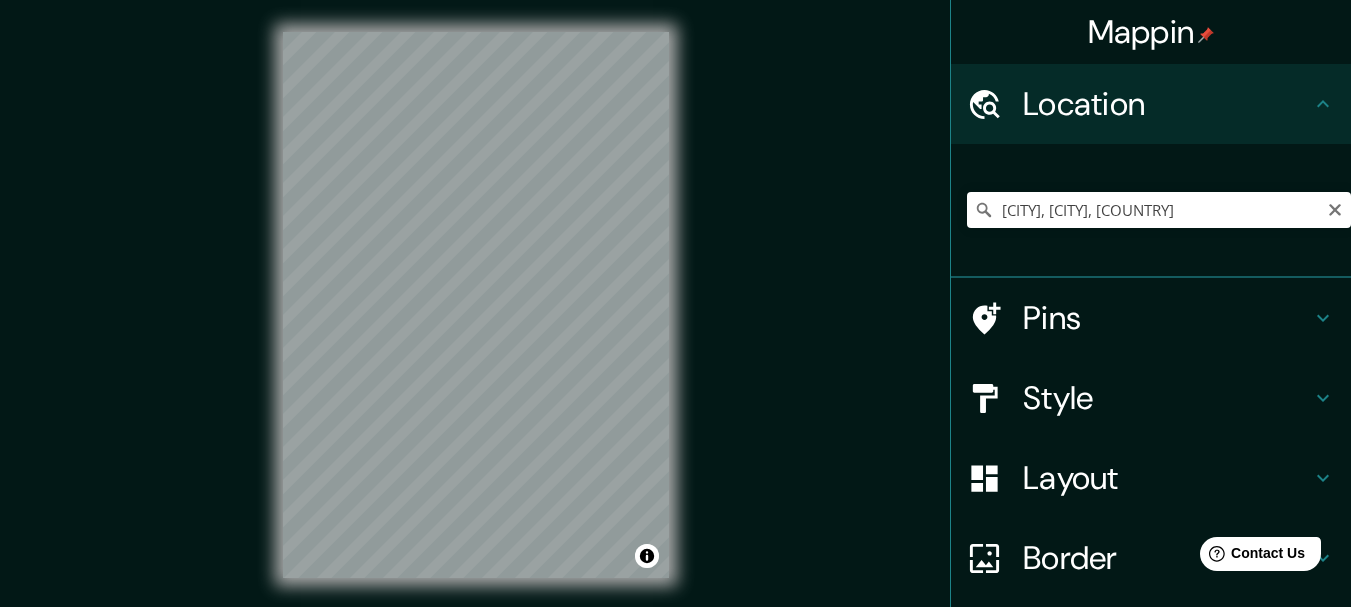 drag, startPoint x: 1266, startPoint y: 208, endPoint x: 1297, endPoint y: 206, distance: 31.06445 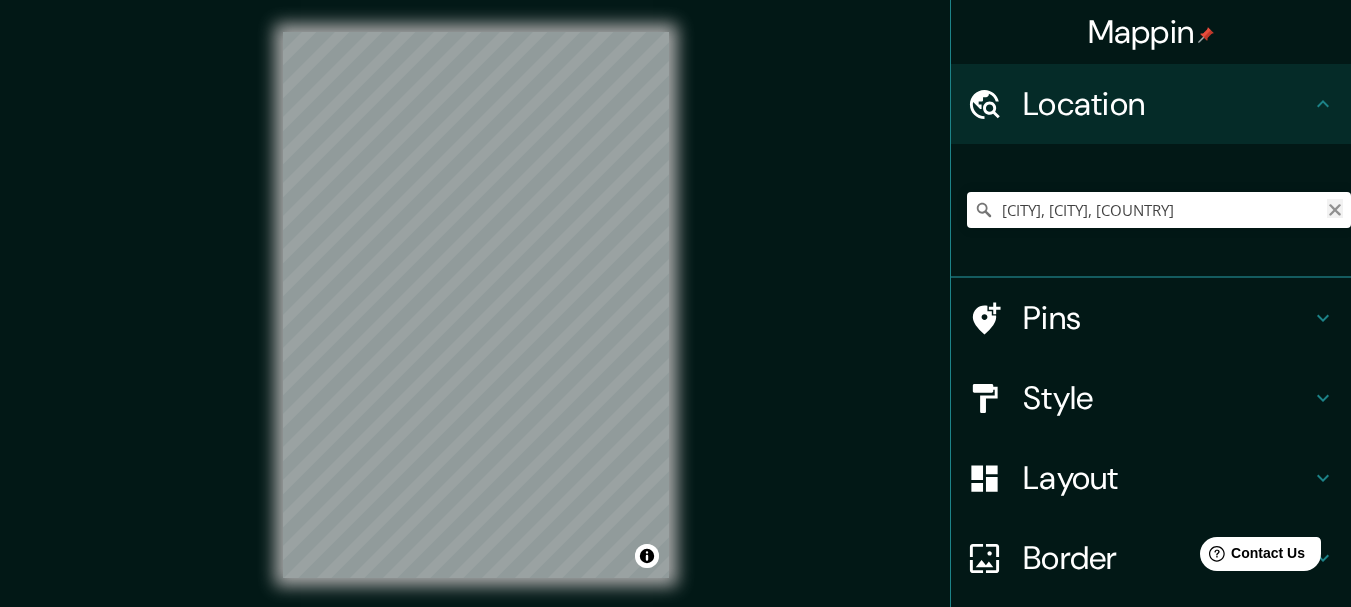 click 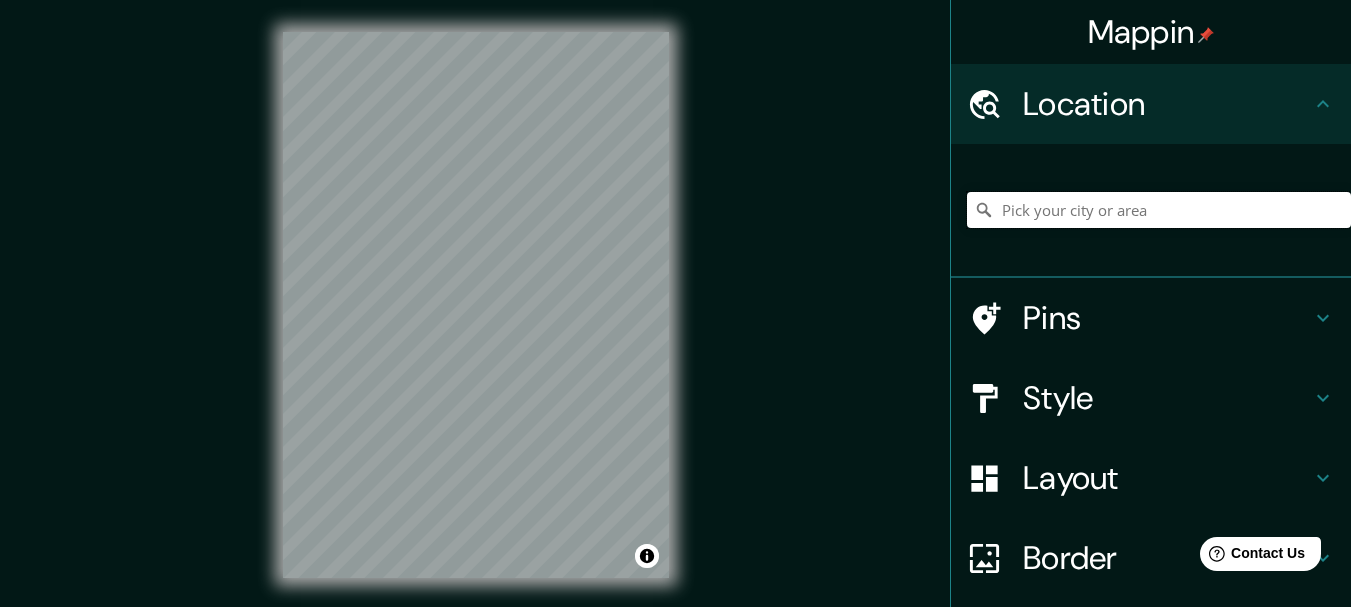 click at bounding box center [1159, 210] 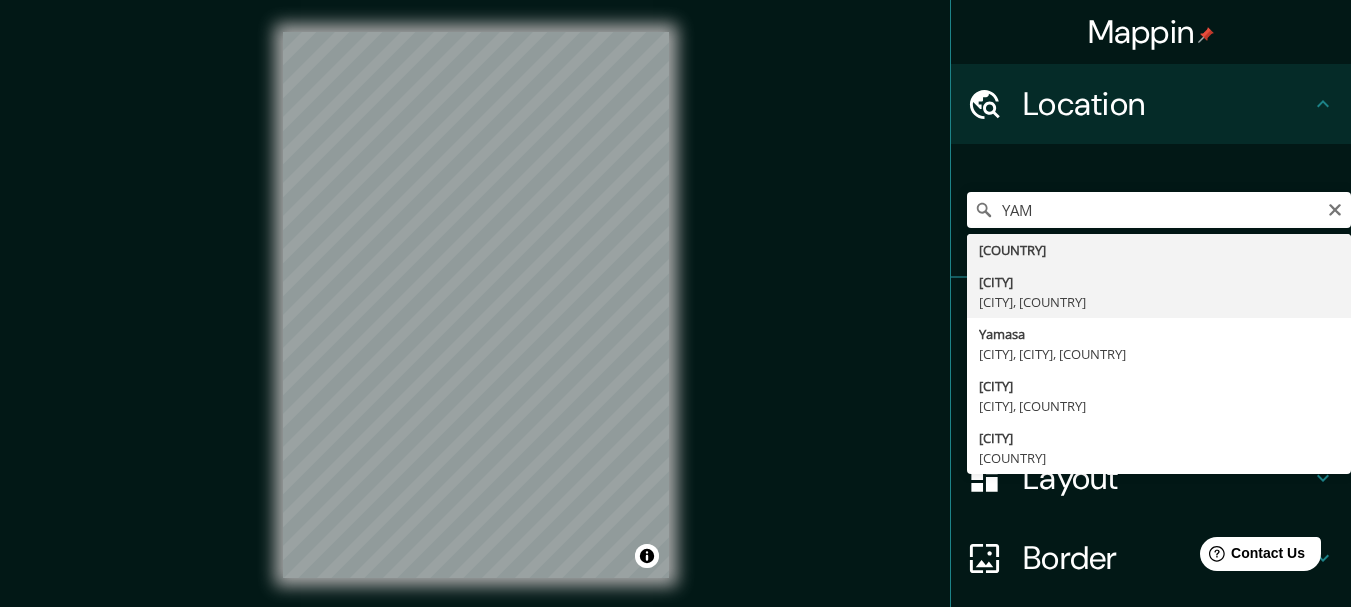 type on "Yamasá, Monte Plata, Dominican Republic" 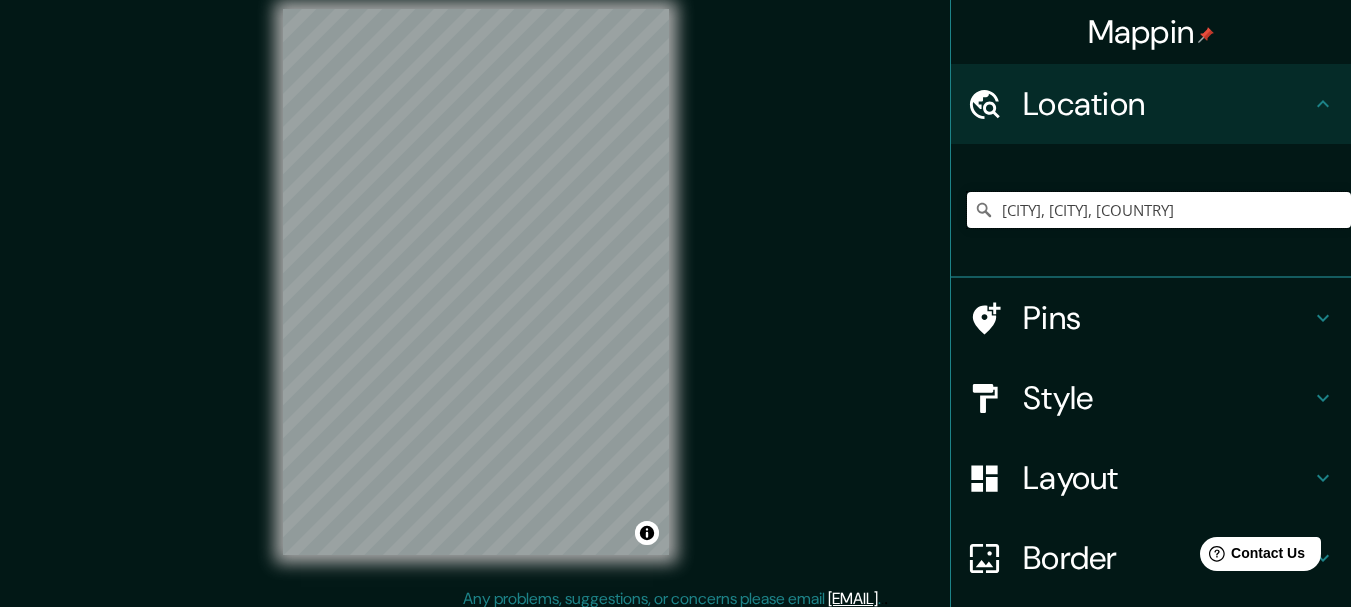 scroll, scrollTop: 35, scrollLeft: 0, axis: vertical 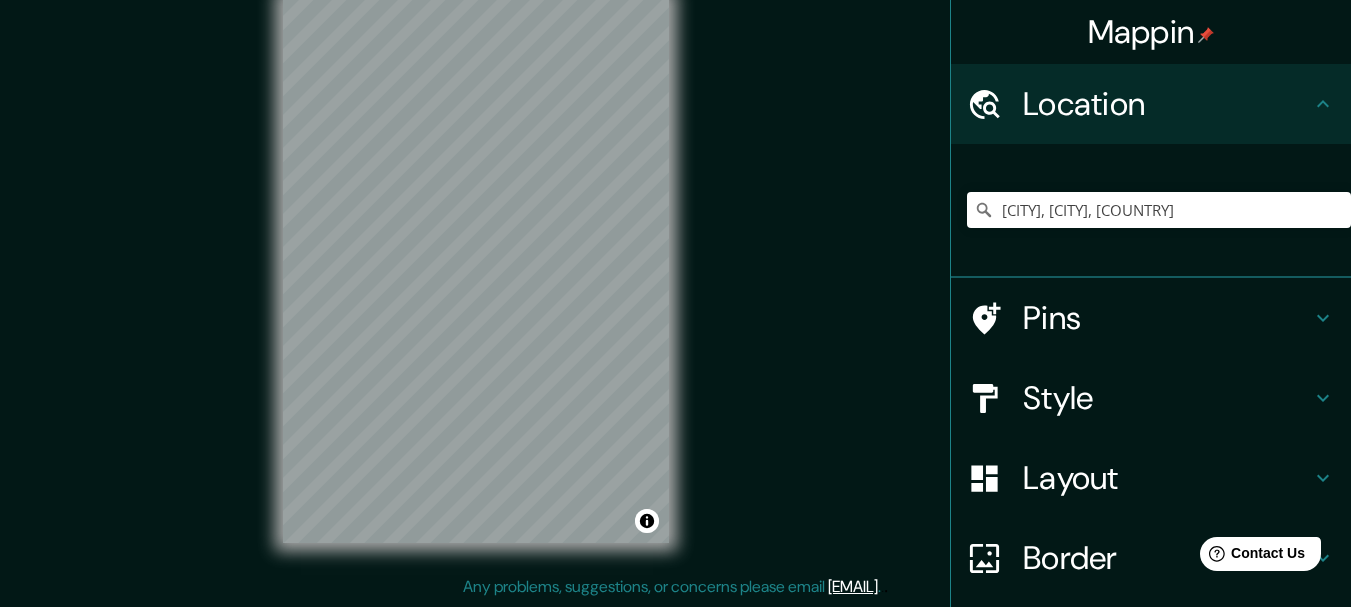 click 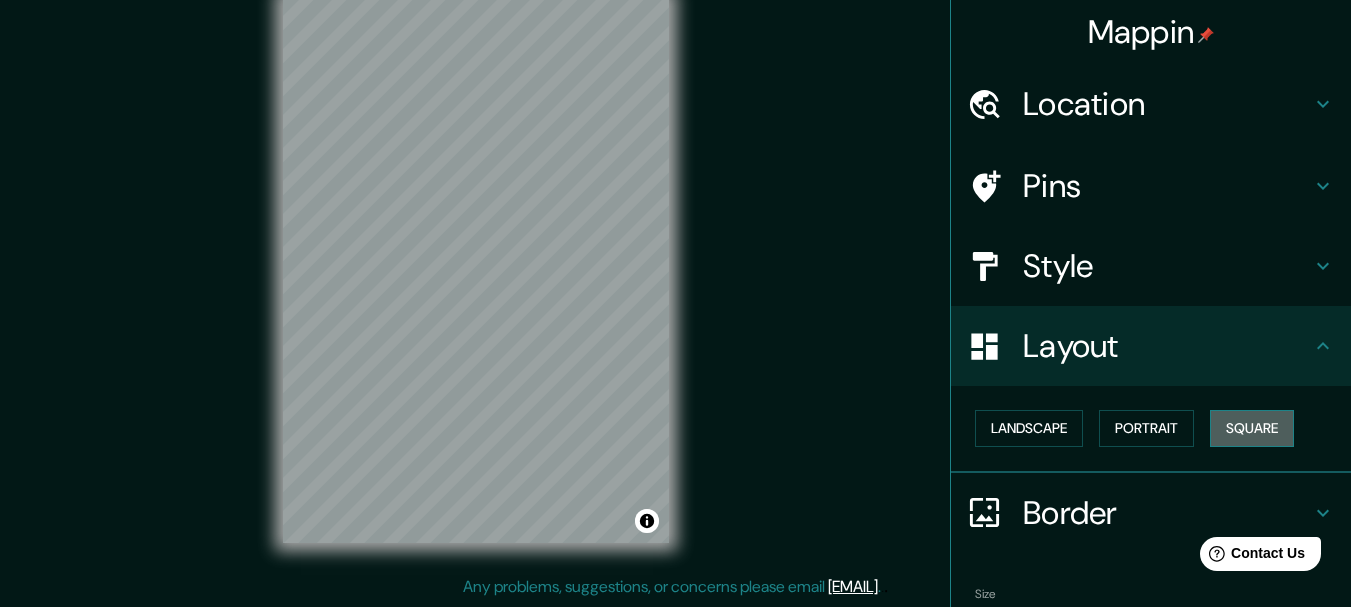 click on "Square" at bounding box center [1252, 428] 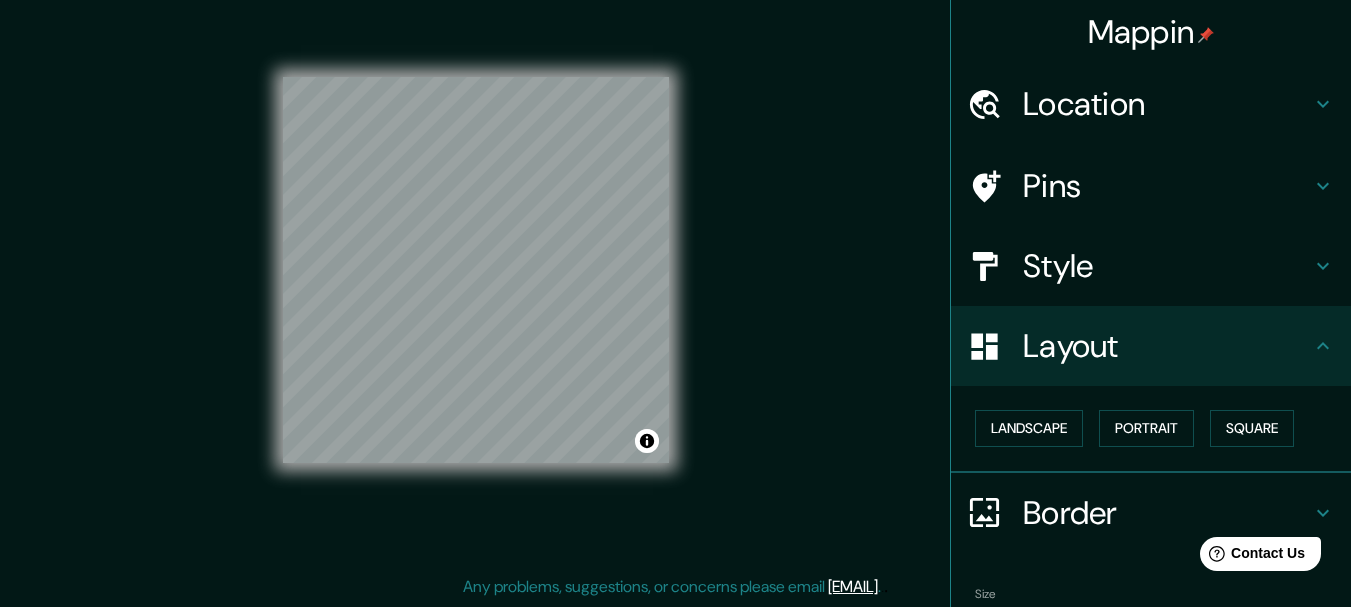 click on "Border" at bounding box center (1167, 513) 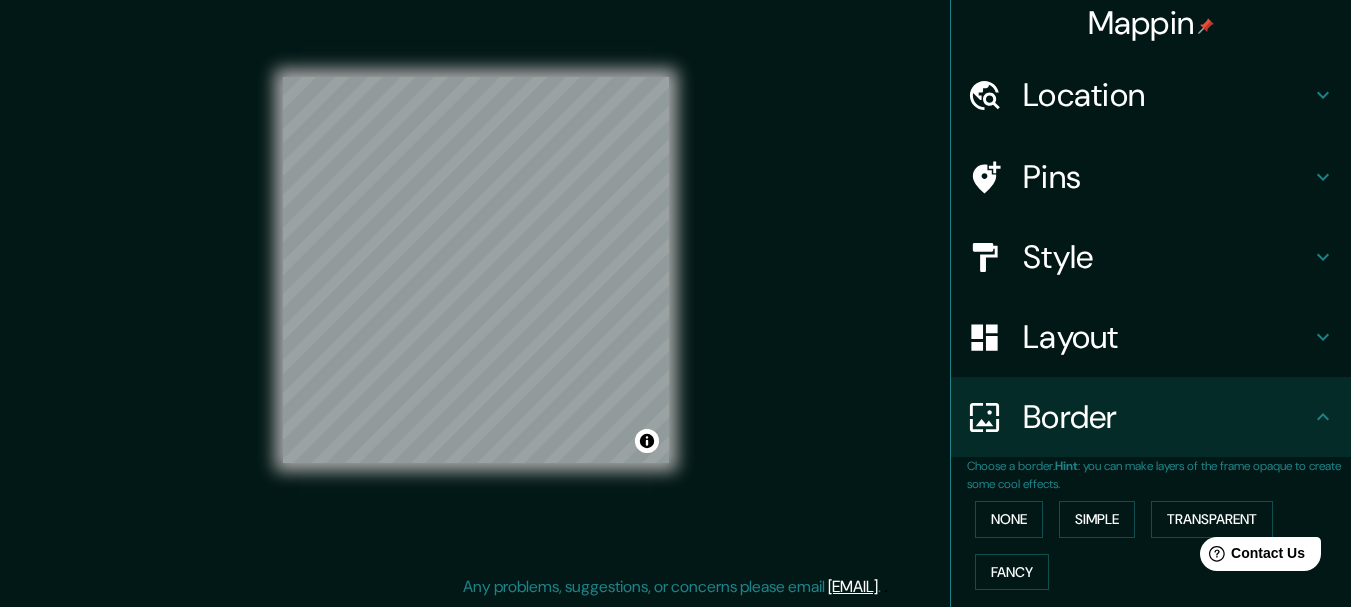 scroll, scrollTop: 0, scrollLeft: 0, axis: both 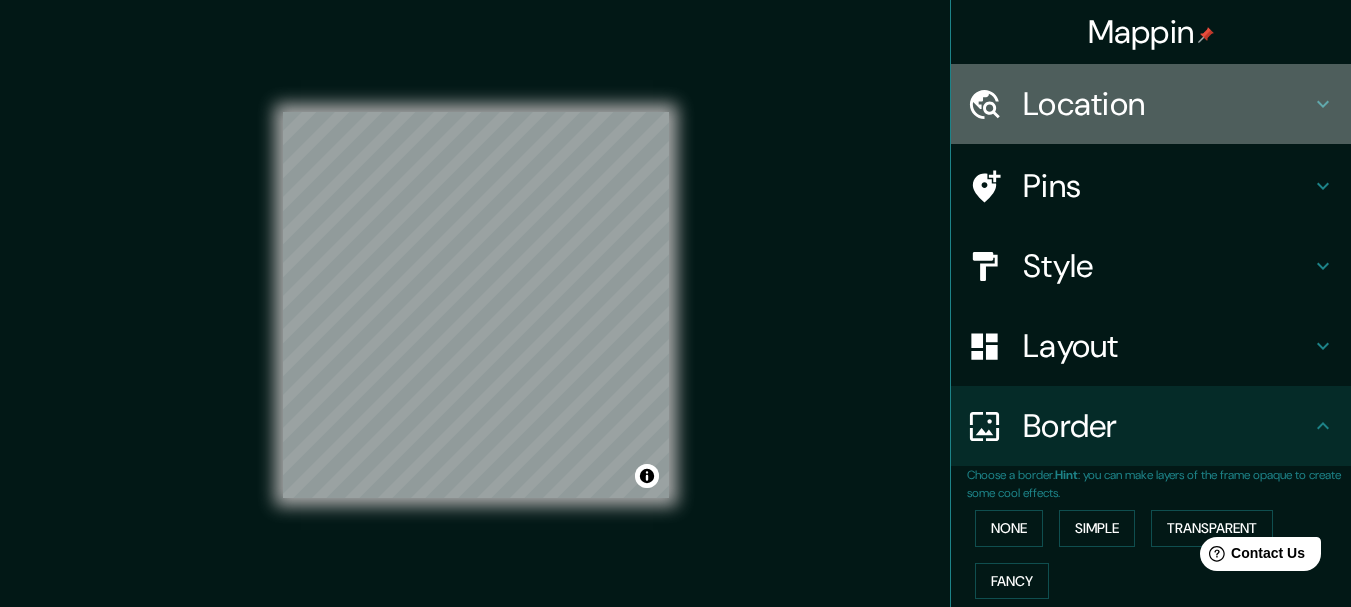 click 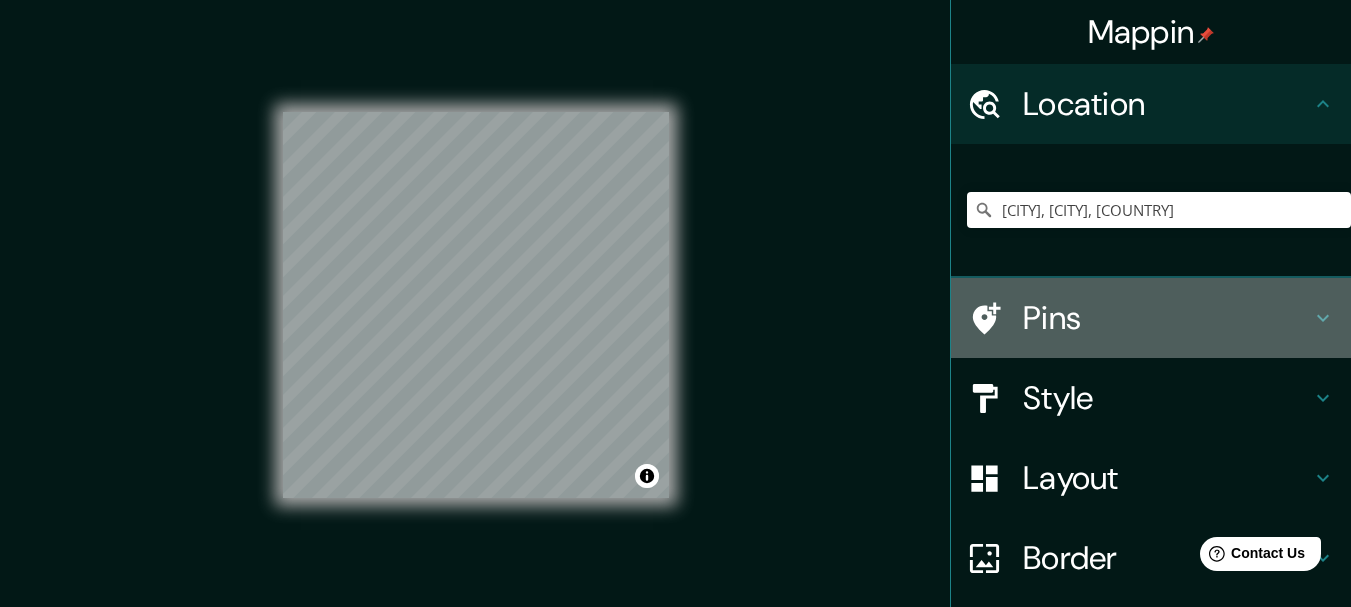 click on "Pins" at bounding box center (1167, 318) 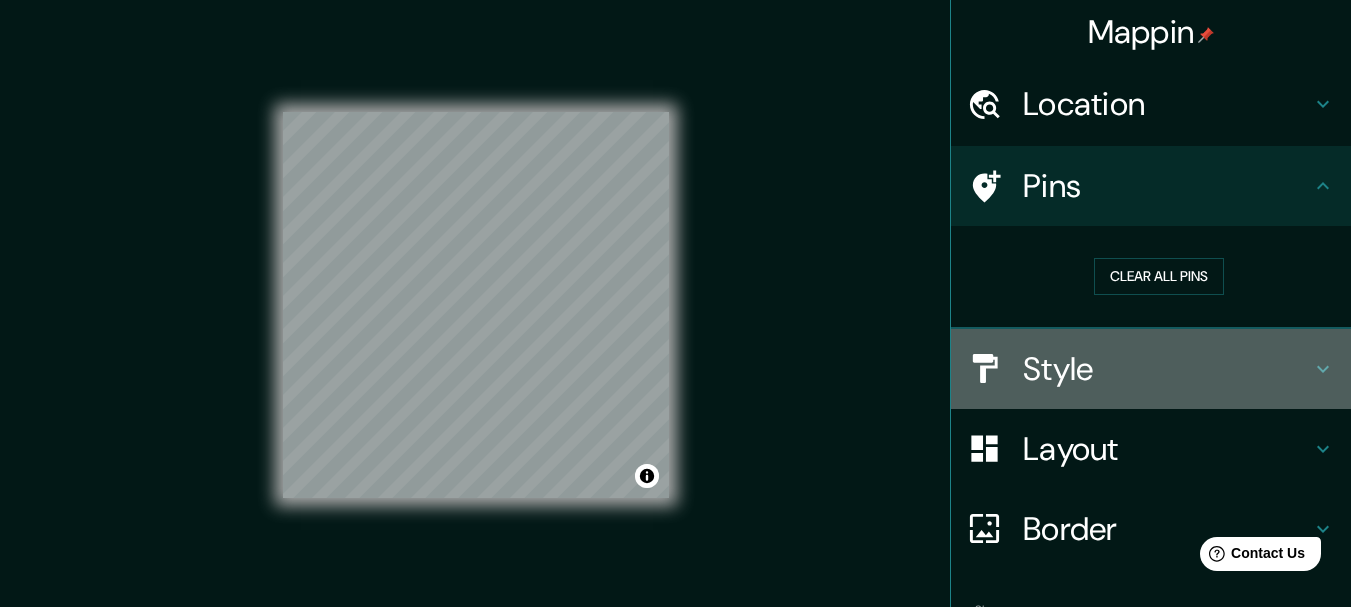 click 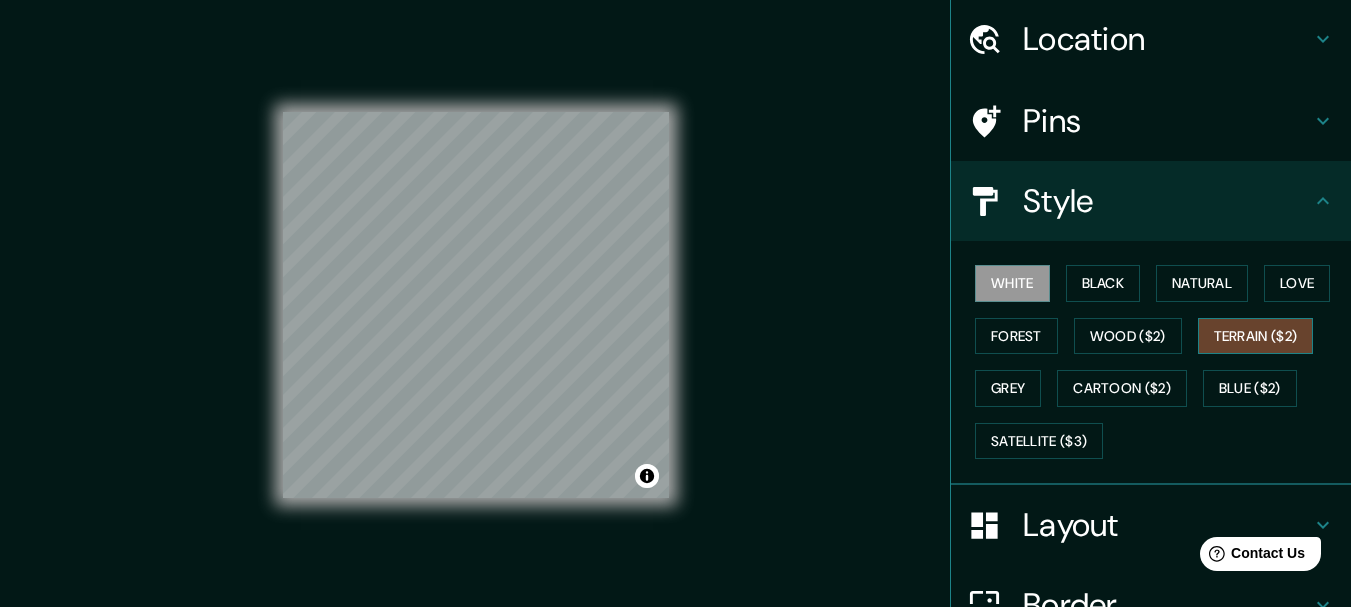 scroll, scrollTop: 100, scrollLeft: 0, axis: vertical 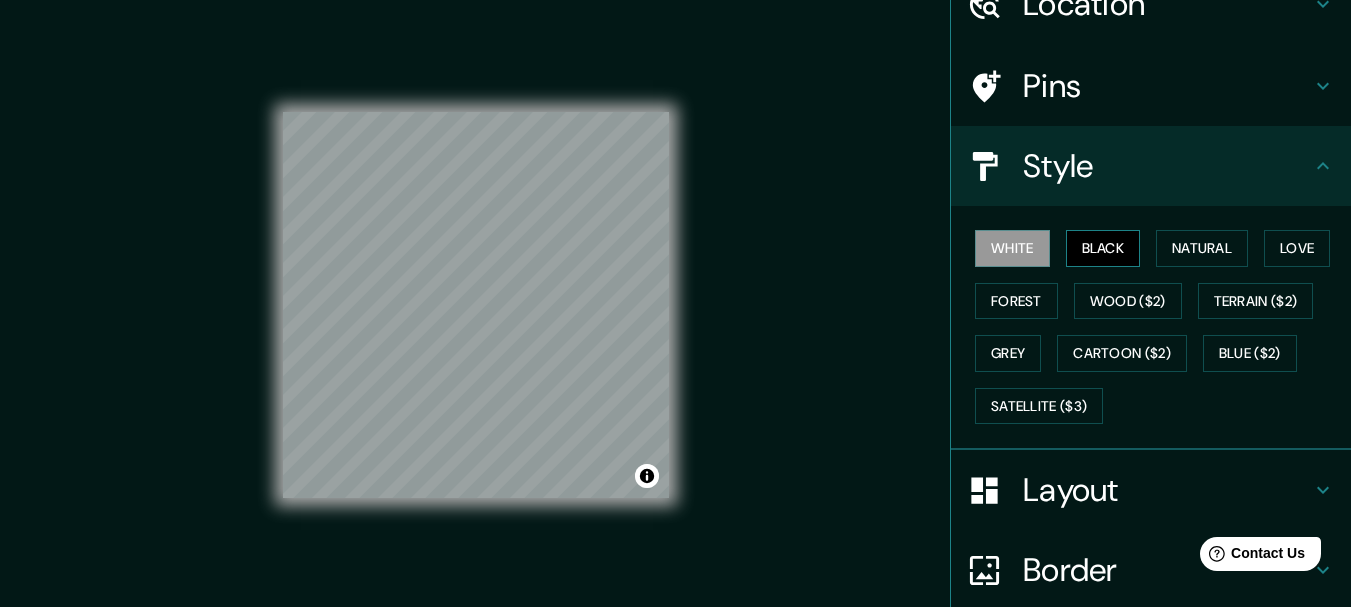 click on "Black" at bounding box center (1103, 248) 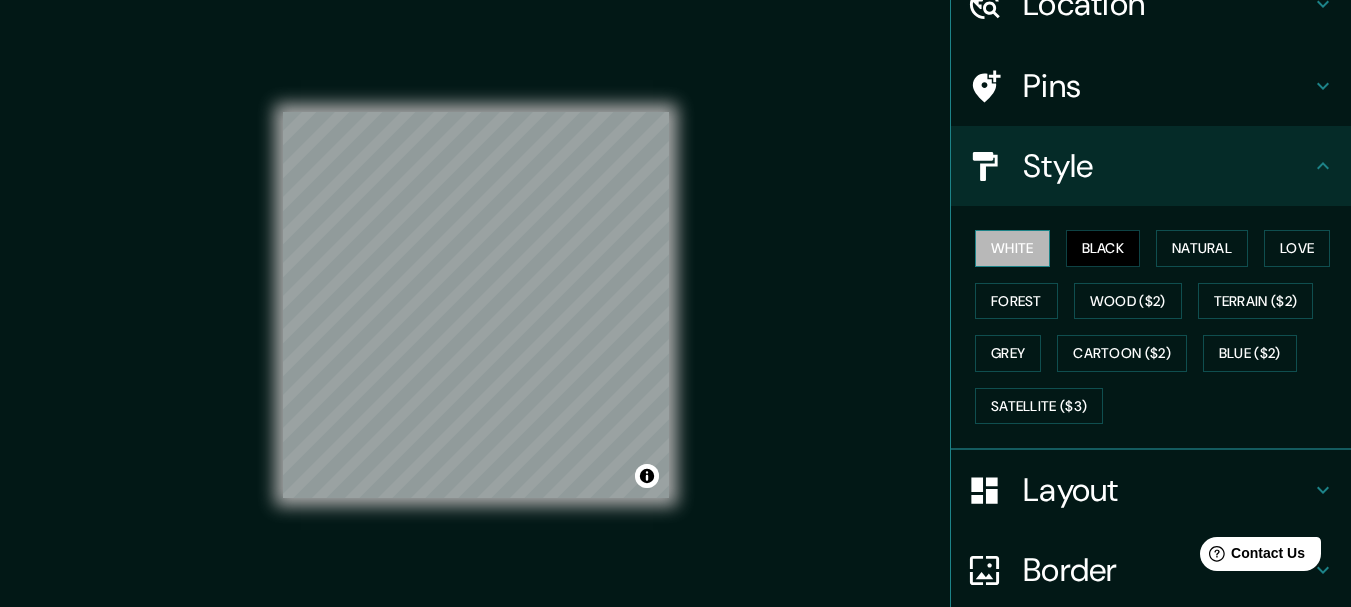 click on "White" at bounding box center [1012, 248] 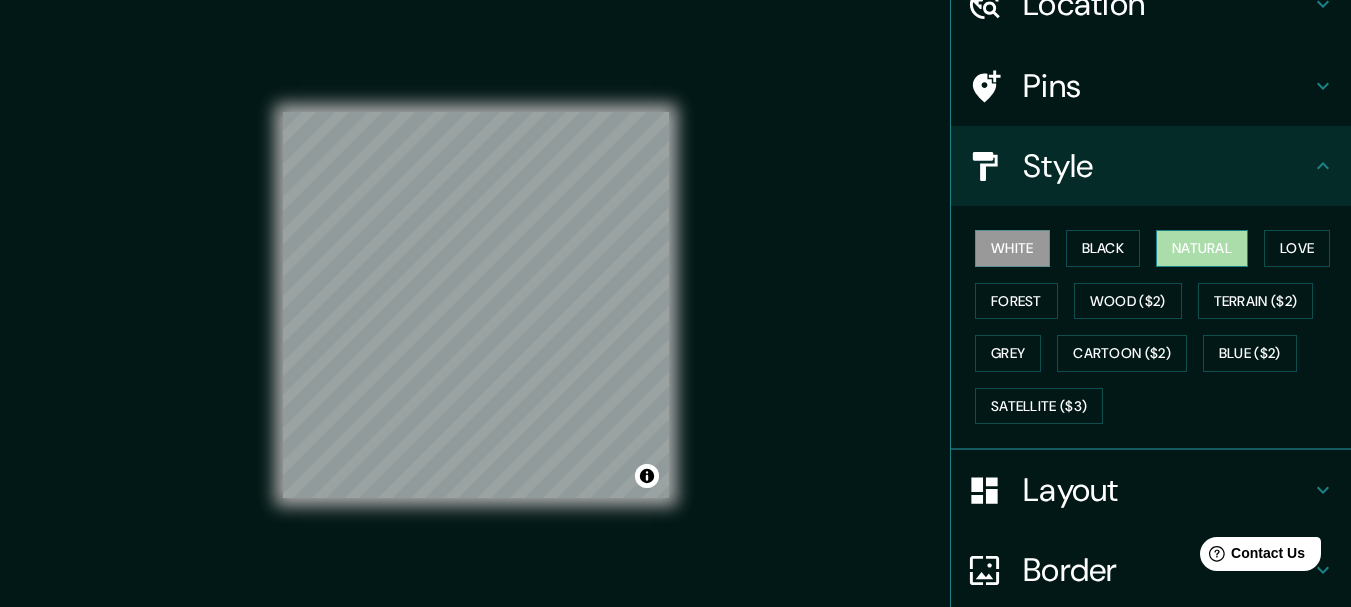 click on "Natural" at bounding box center [1202, 248] 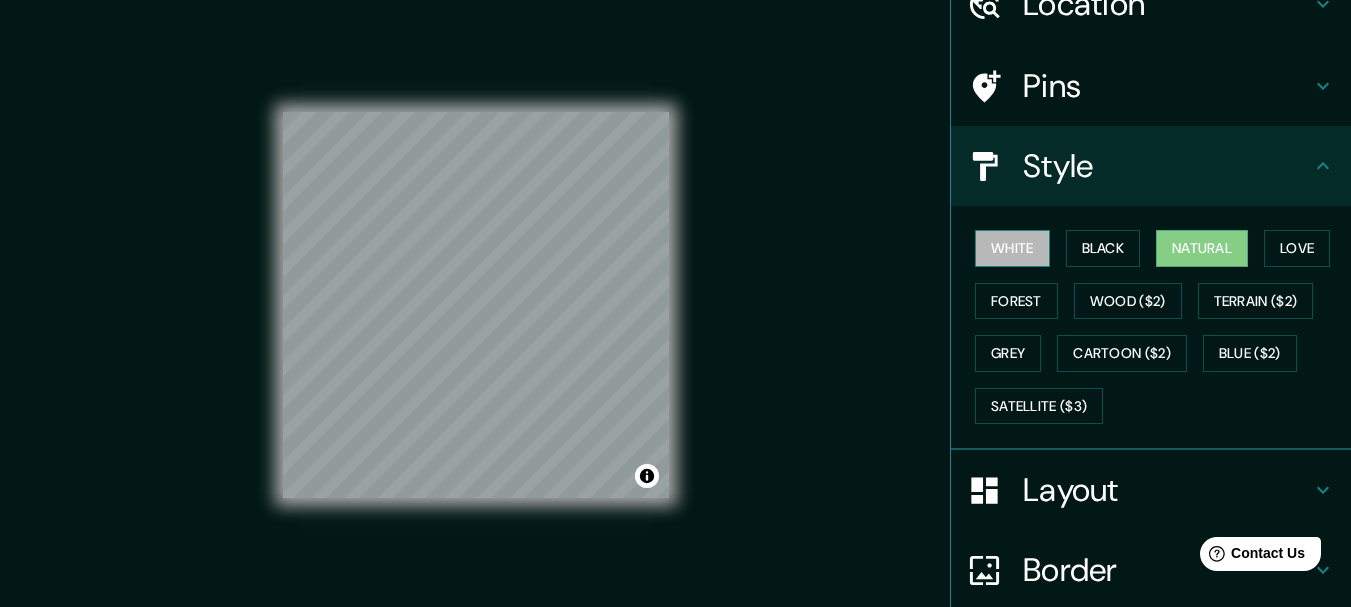 click on "White" at bounding box center (1012, 248) 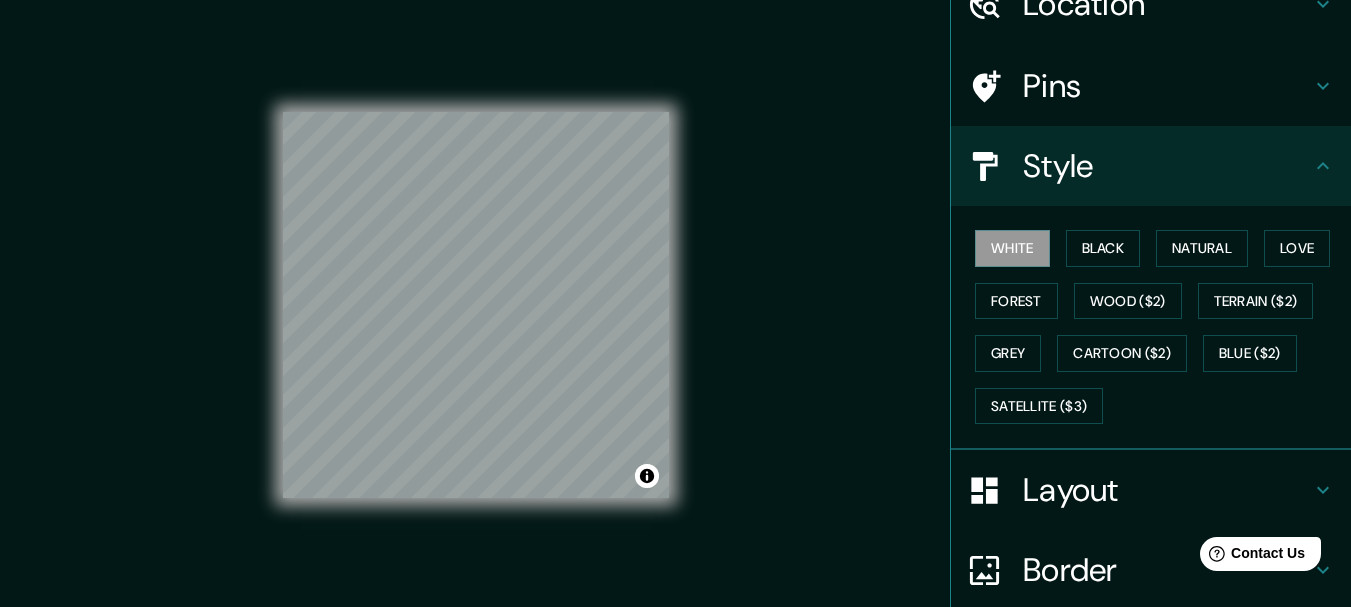 click on "Layout" at bounding box center (1167, 490) 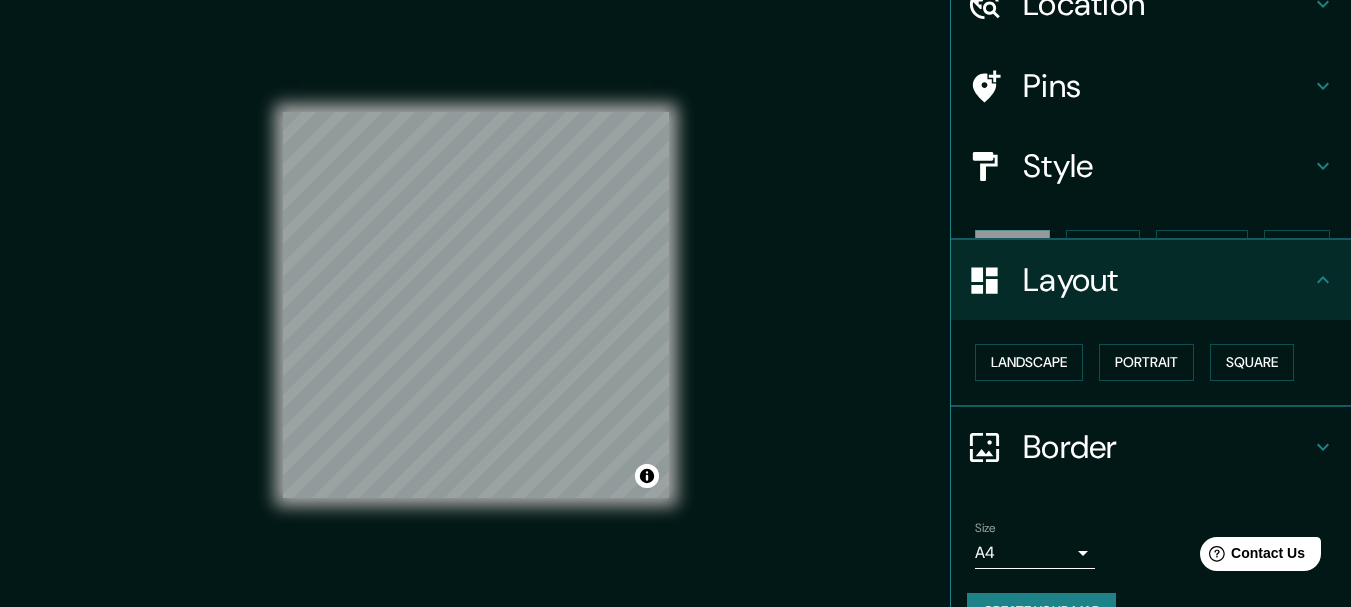 scroll, scrollTop: 112, scrollLeft: 0, axis: vertical 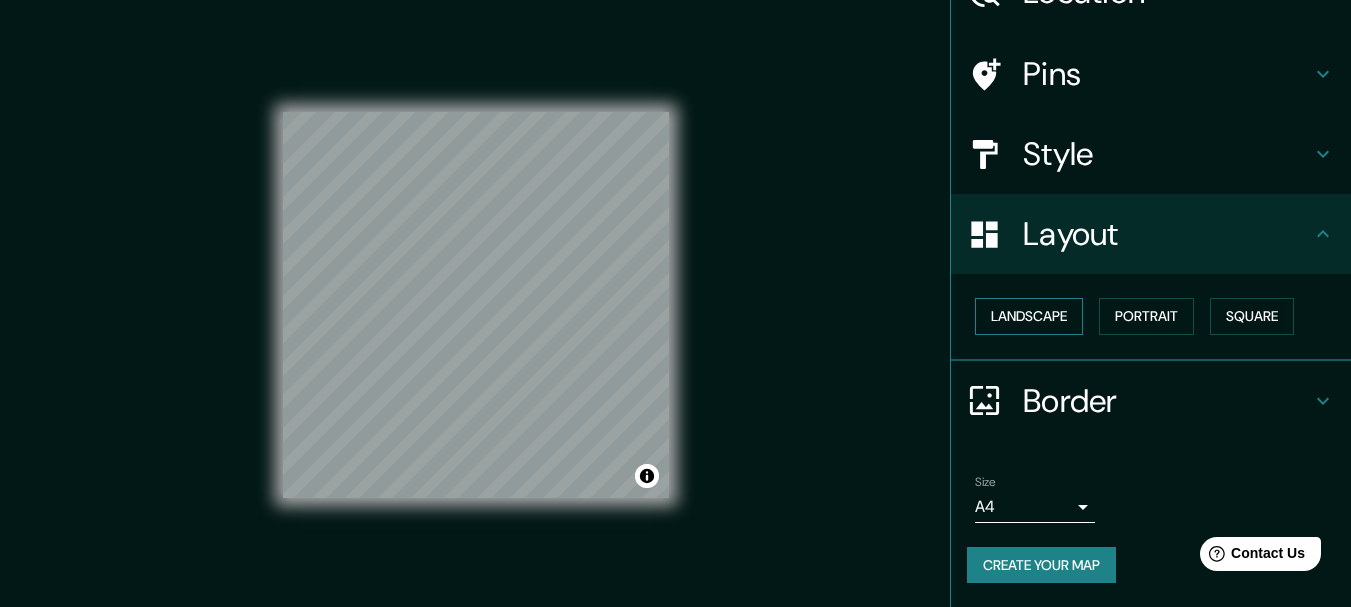 click on "Landscape" at bounding box center (1029, 316) 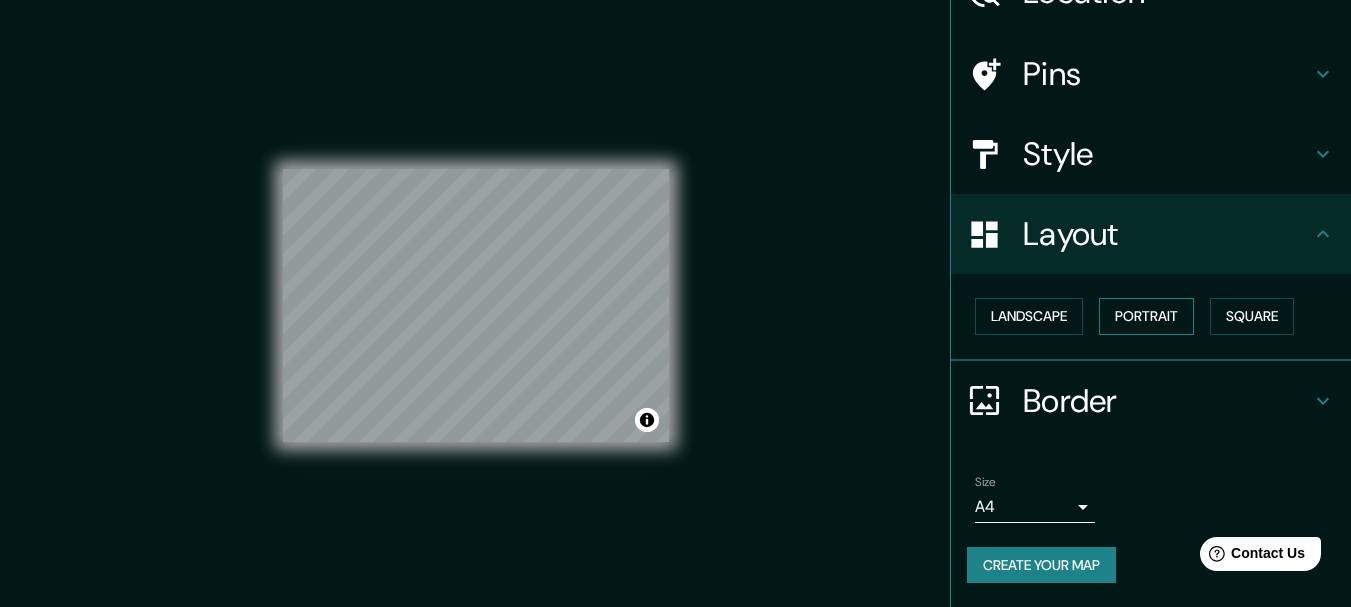 click on "Portrait" at bounding box center (1146, 316) 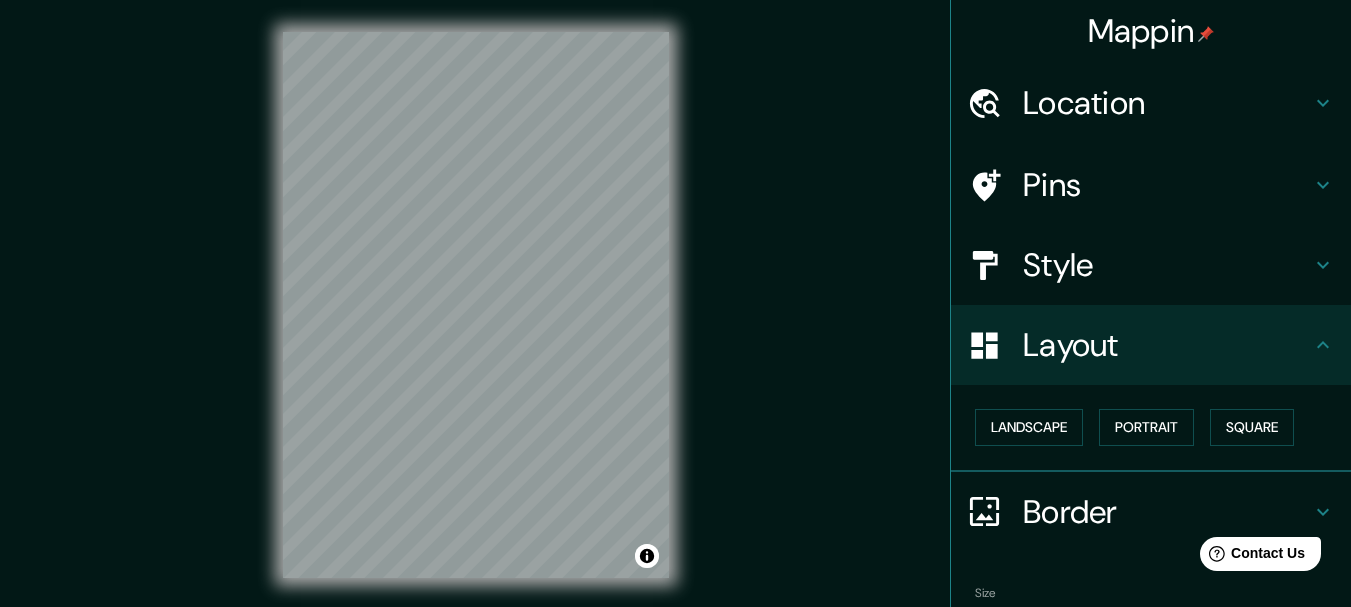 scroll, scrollTop: 0, scrollLeft: 0, axis: both 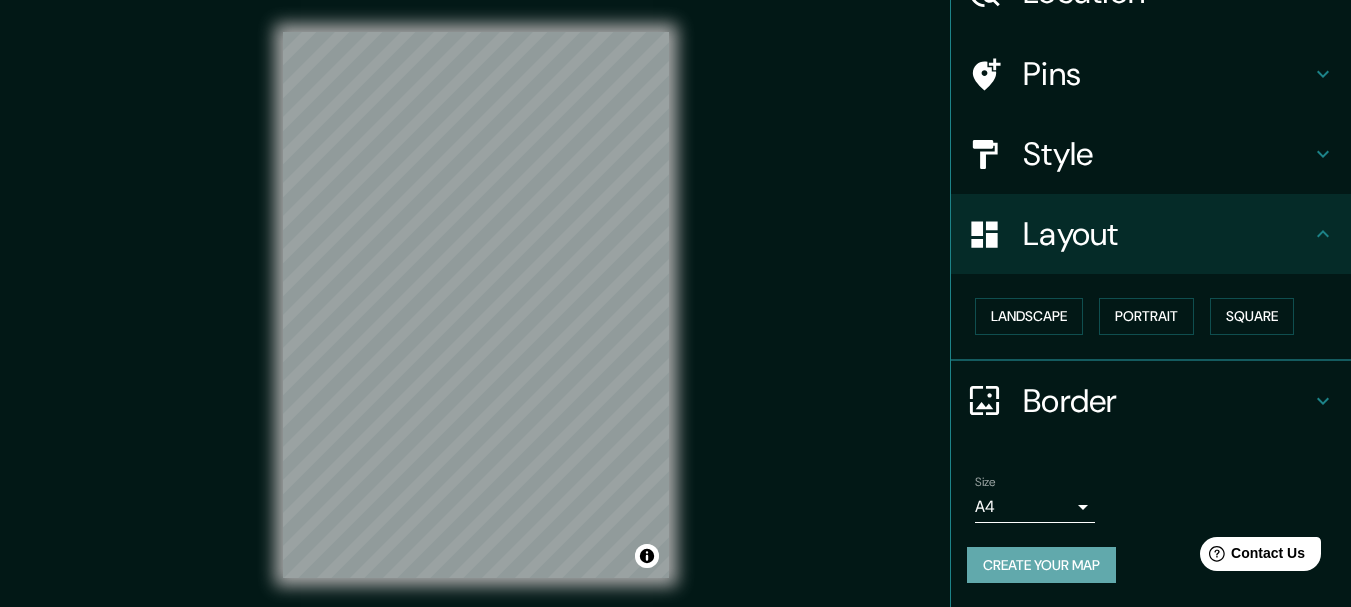click on "Create your map" at bounding box center (1041, 565) 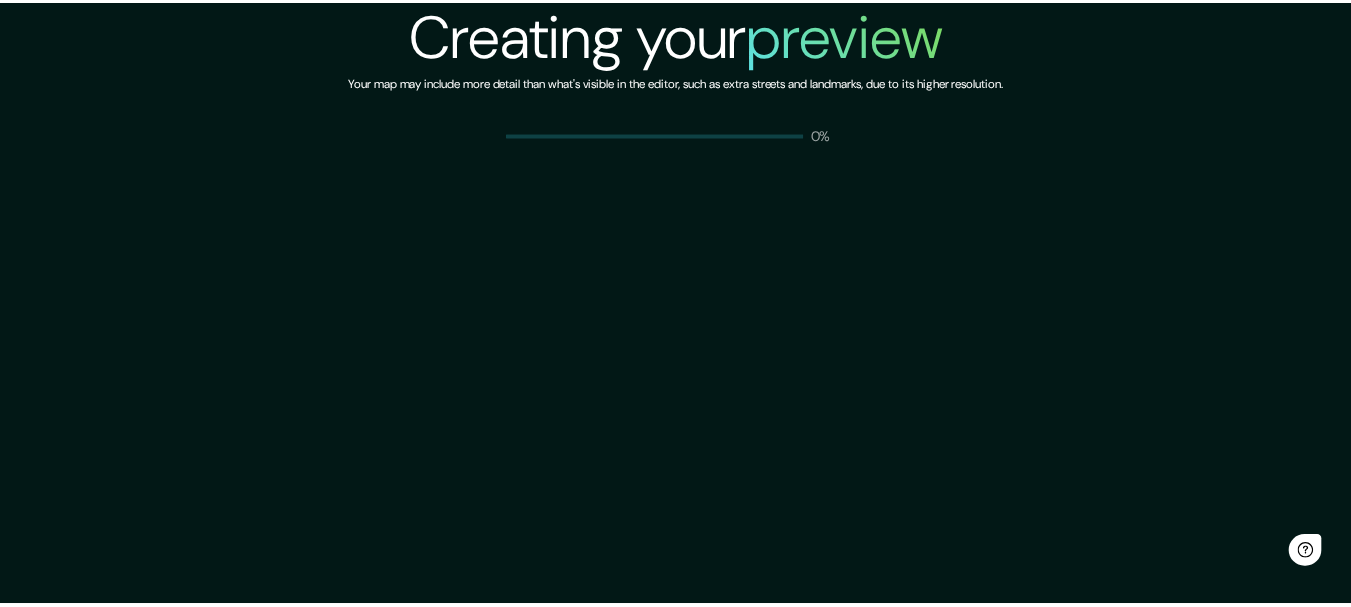 scroll, scrollTop: 0, scrollLeft: 0, axis: both 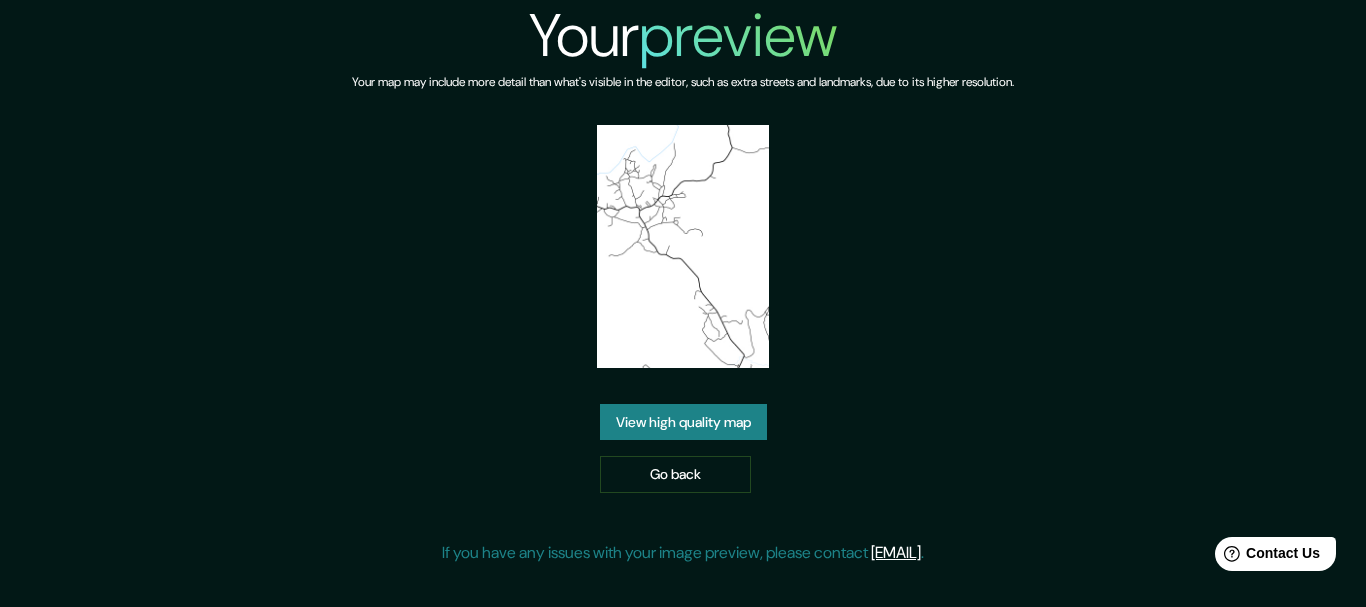 click on "View high quality map" at bounding box center (683, 422) 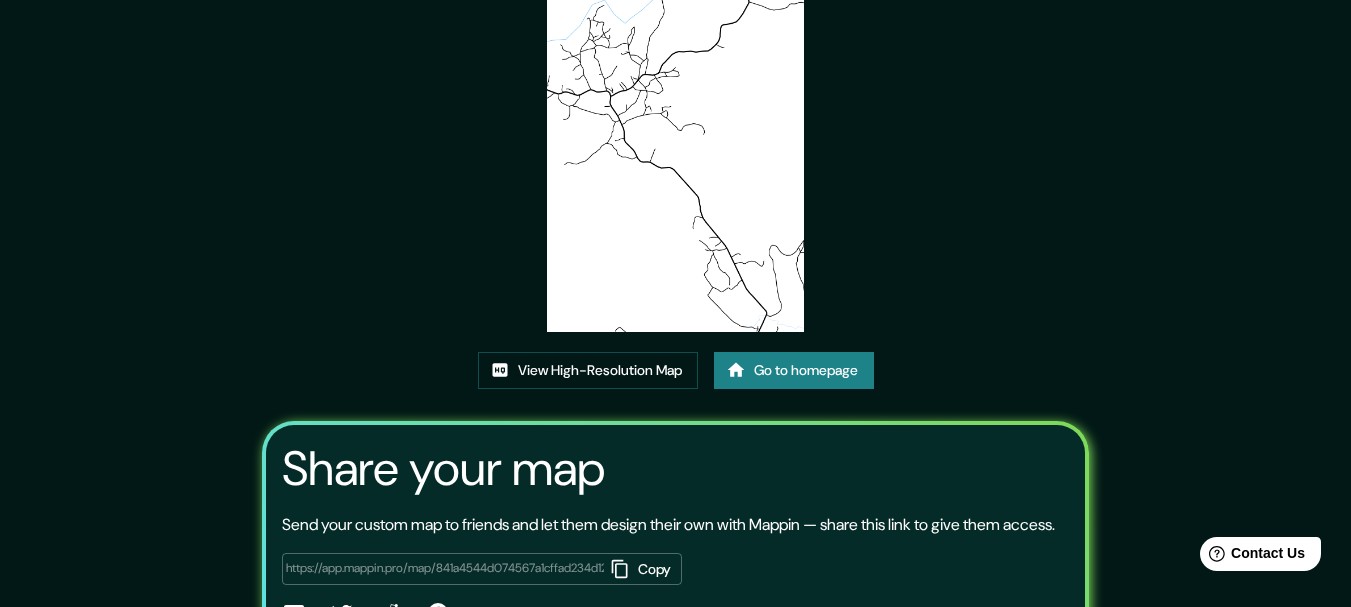 scroll, scrollTop: 257, scrollLeft: 0, axis: vertical 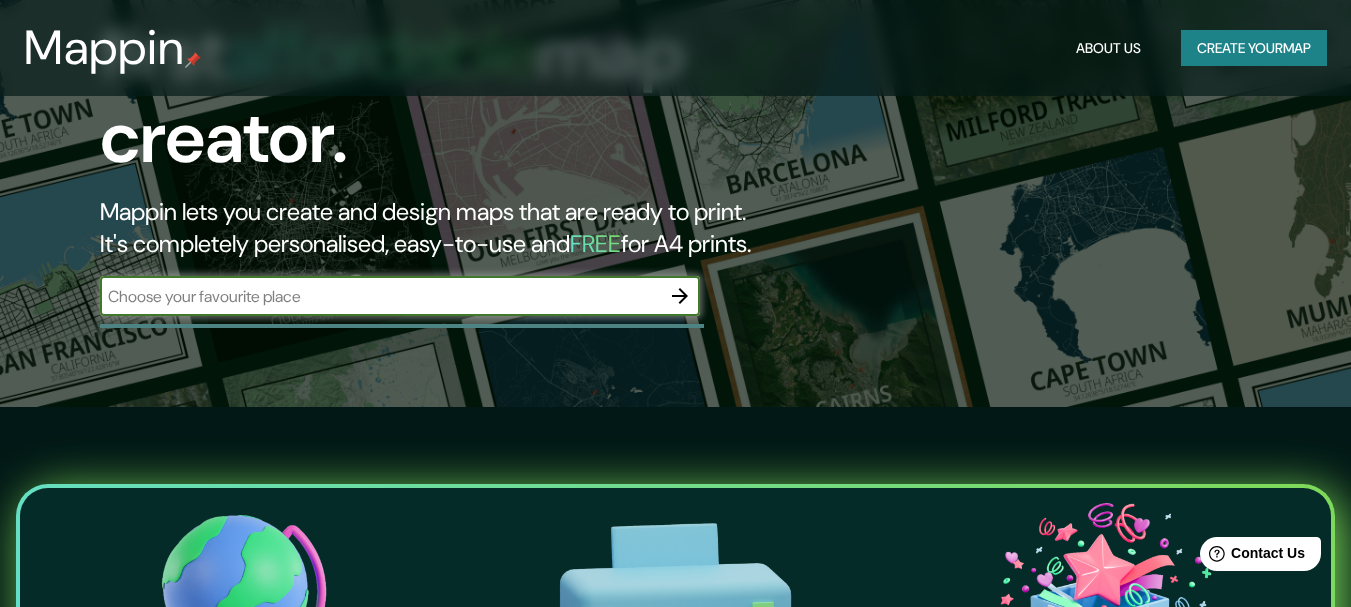 click at bounding box center (380, 296) 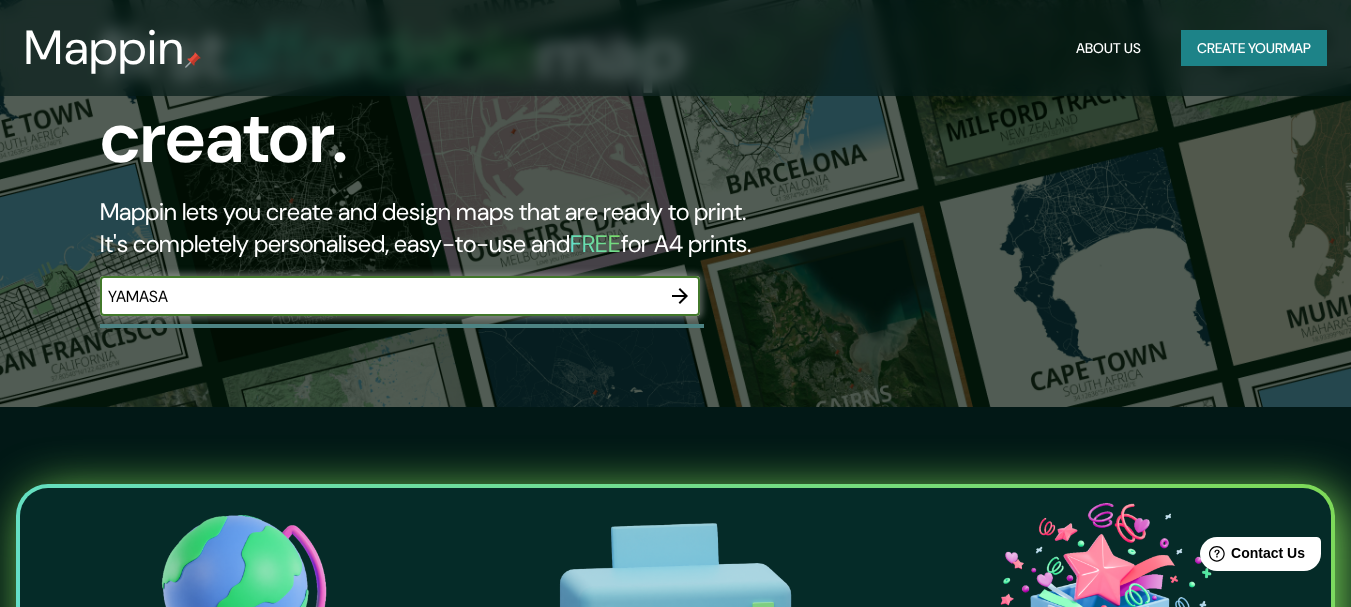 click 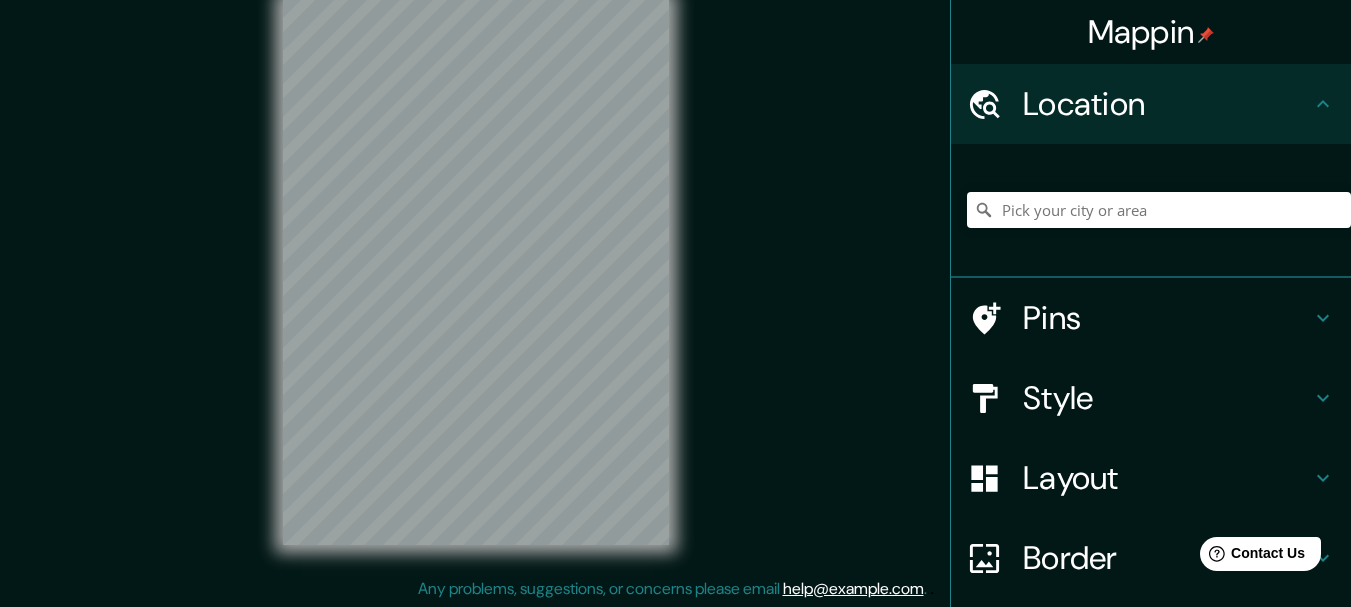 scroll, scrollTop: 0, scrollLeft: 0, axis: both 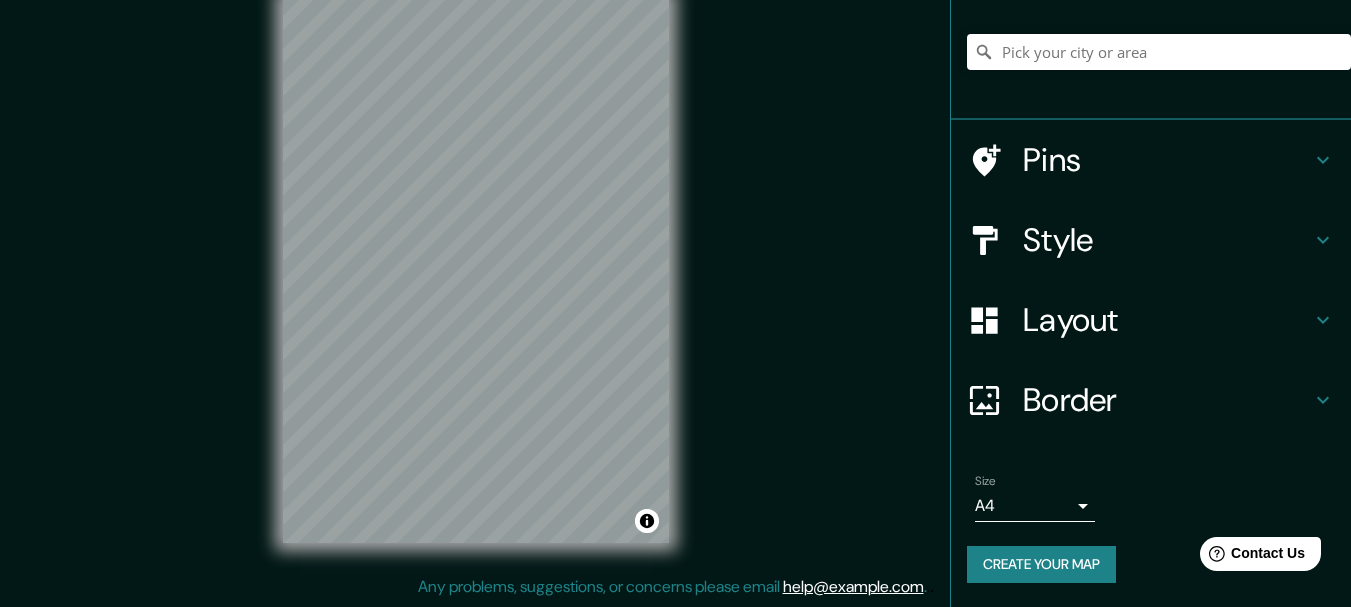 click on "Create your map" at bounding box center [1041, 564] 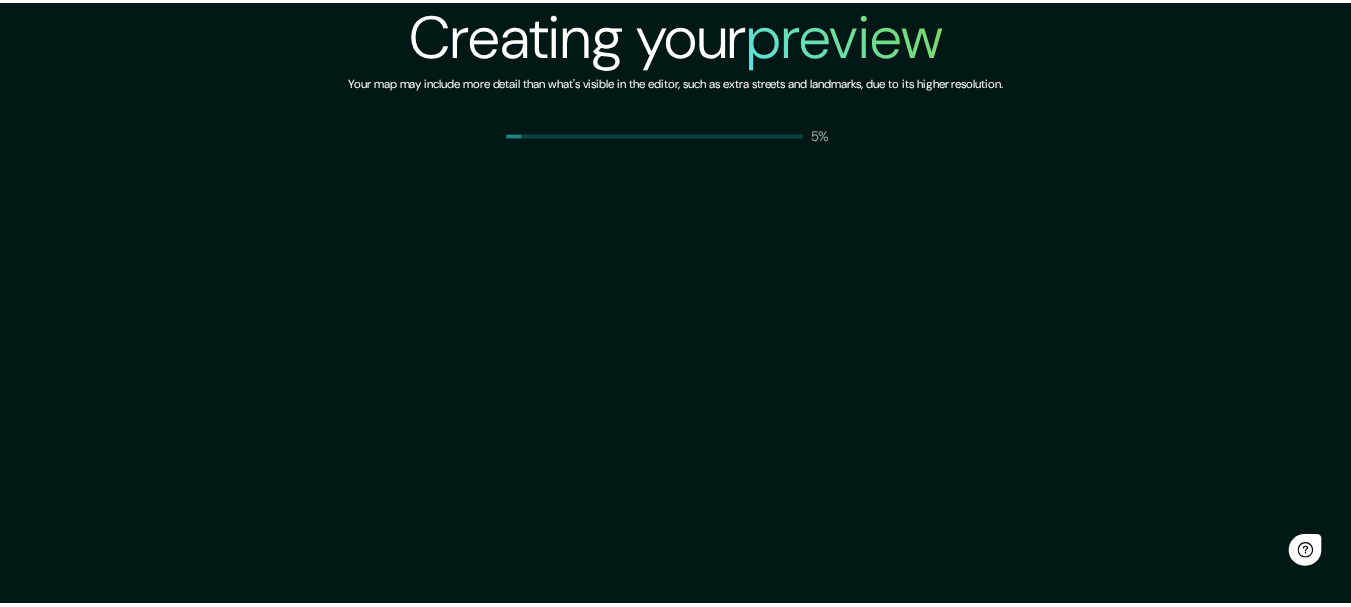 scroll, scrollTop: 0, scrollLeft: 0, axis: both 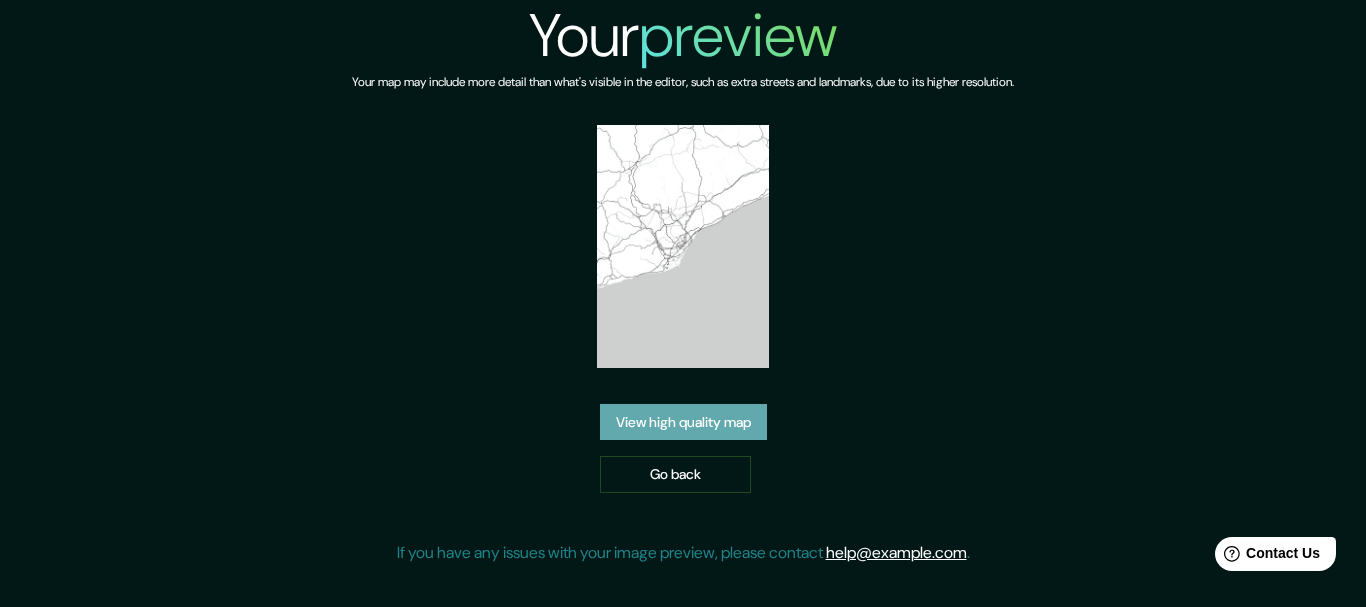 click on "View high quality map" at bounding box center (683, 422) 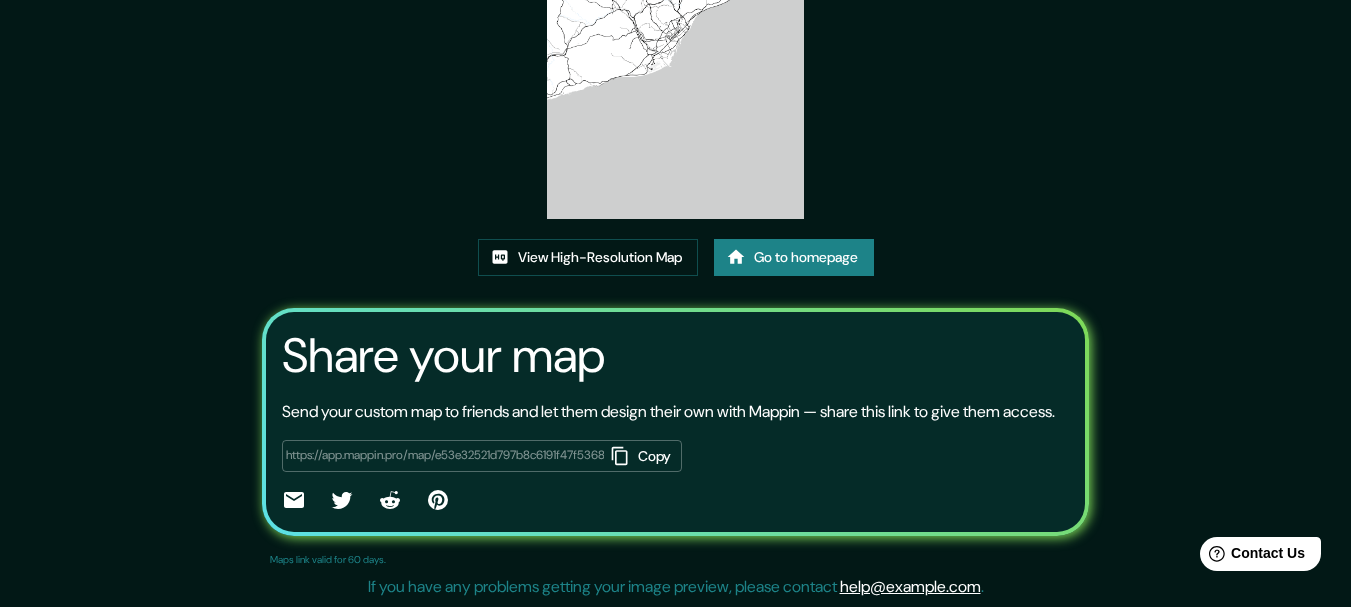 scroll, scrollTop: 257, scrollLeft: 0, axis: vertical 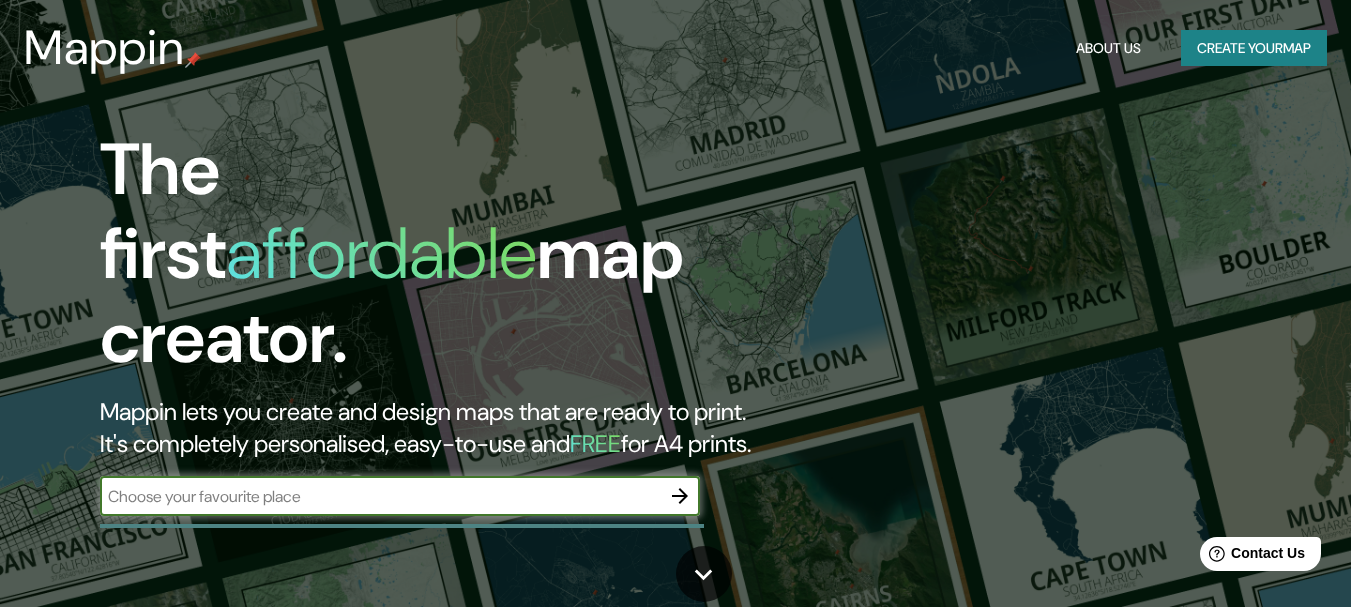 click at bounding box center (380, 496) 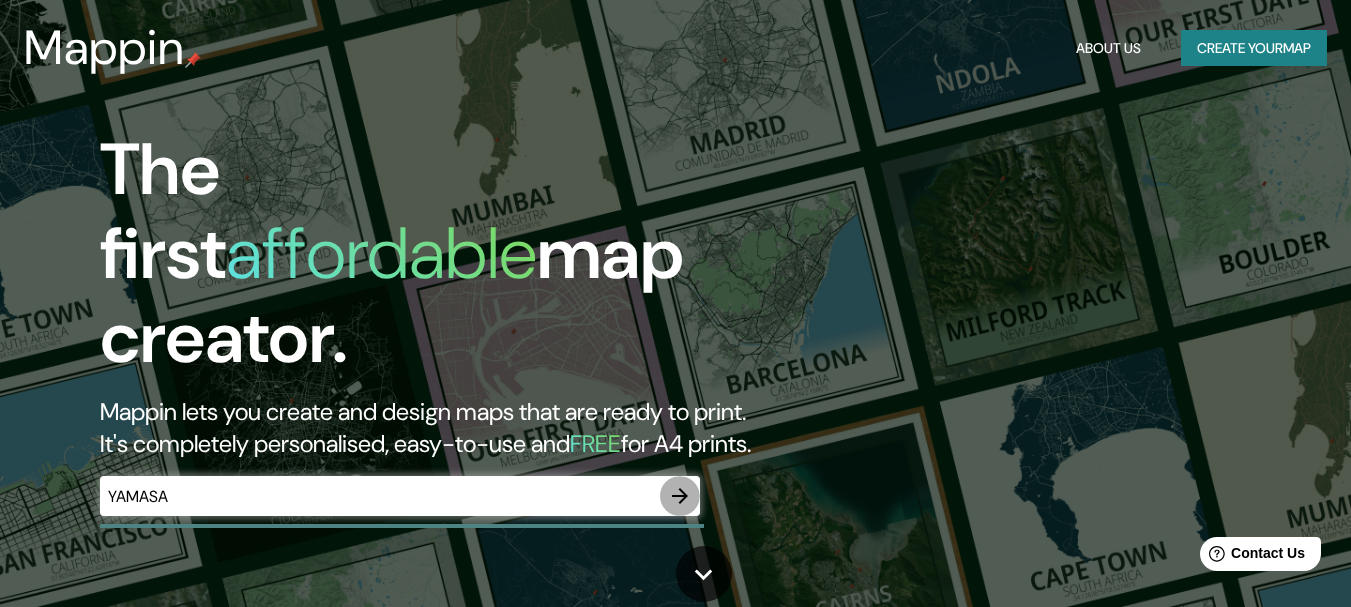 click 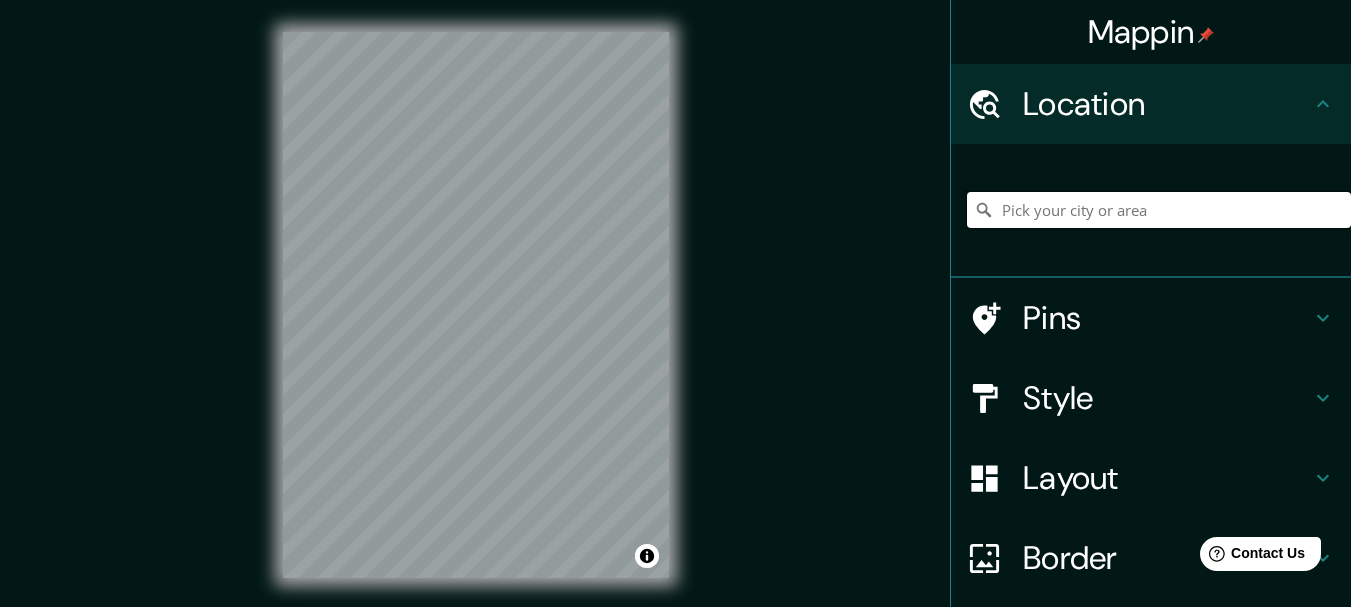 click at bounding box center (1159, 210) 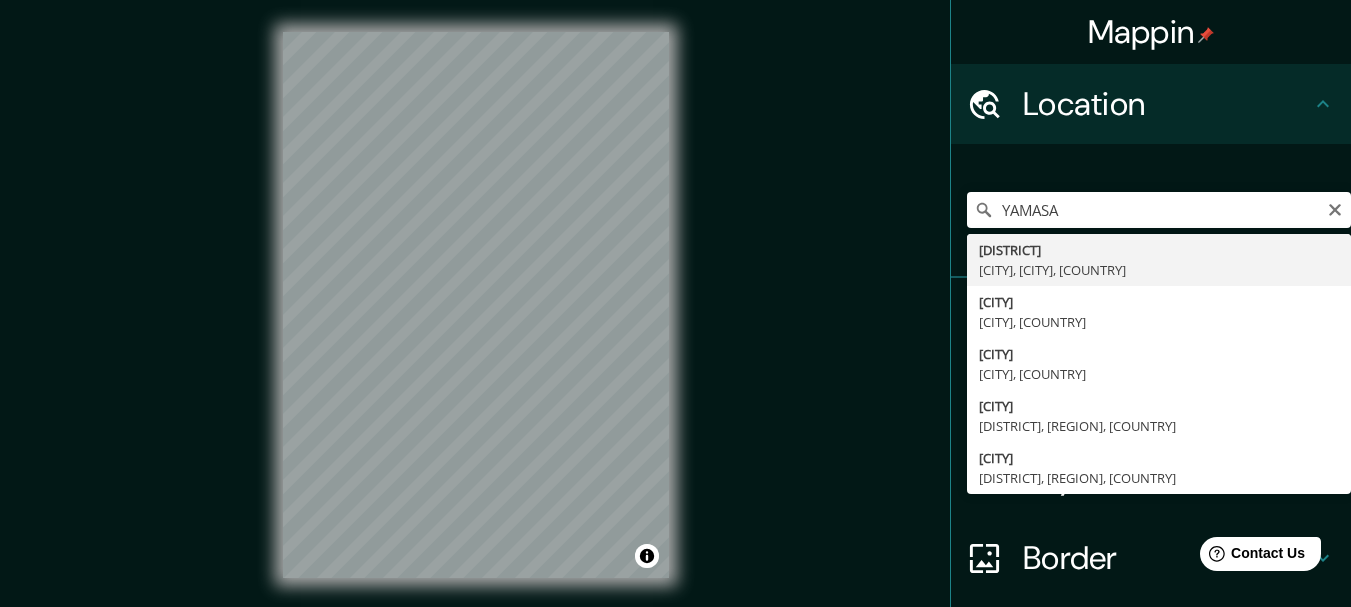 type on "Yamasá, Monte Plata, Dominican Republic" 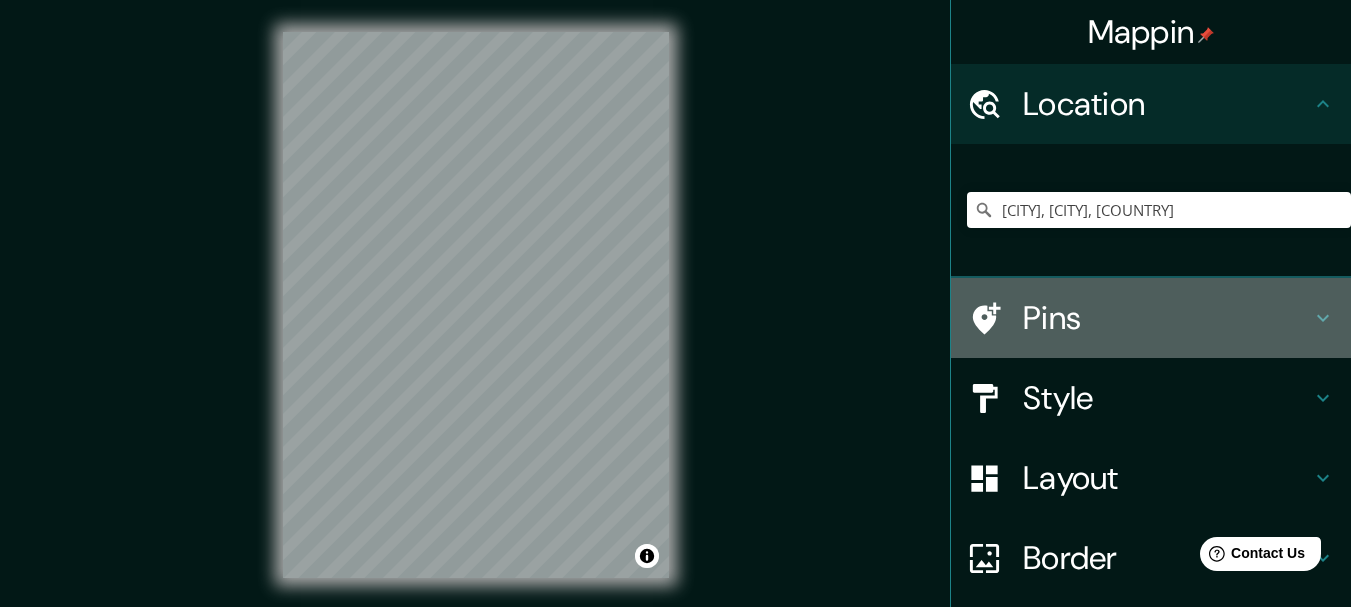 click 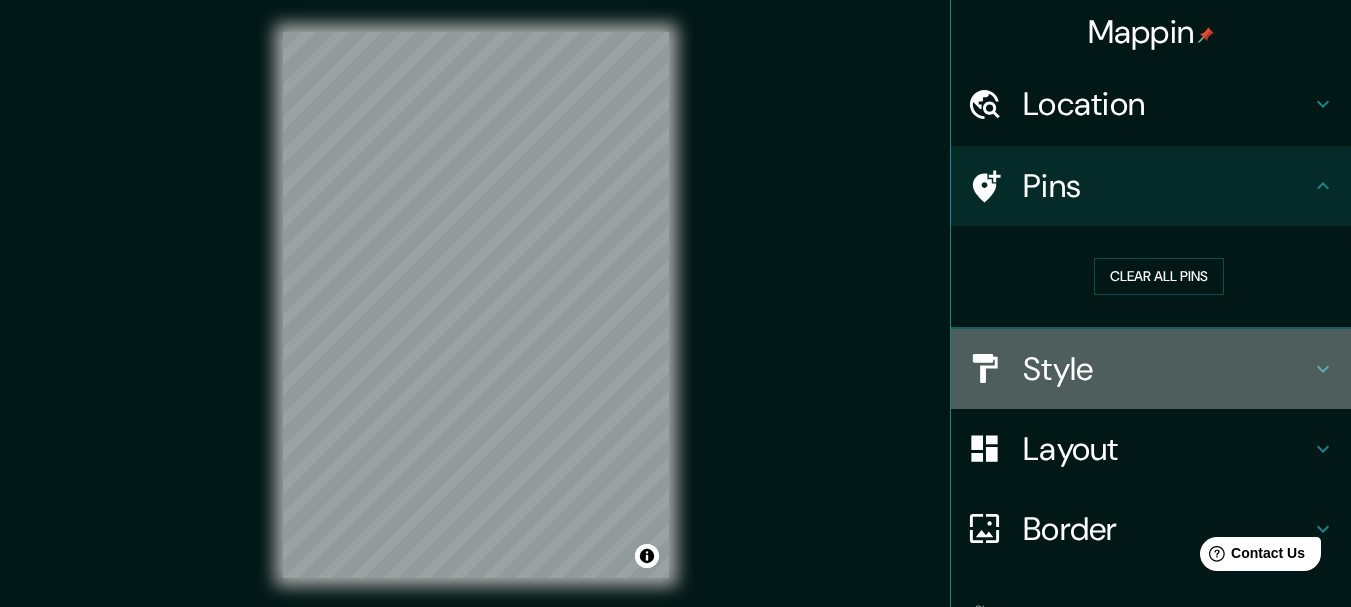 click 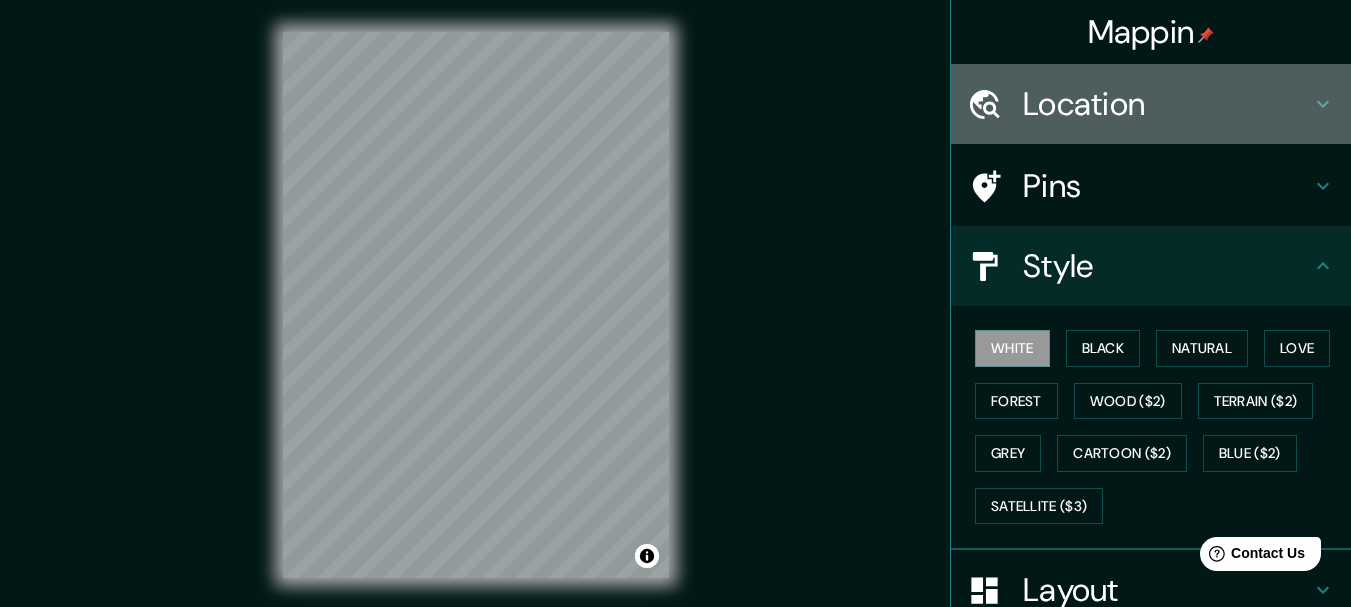 click 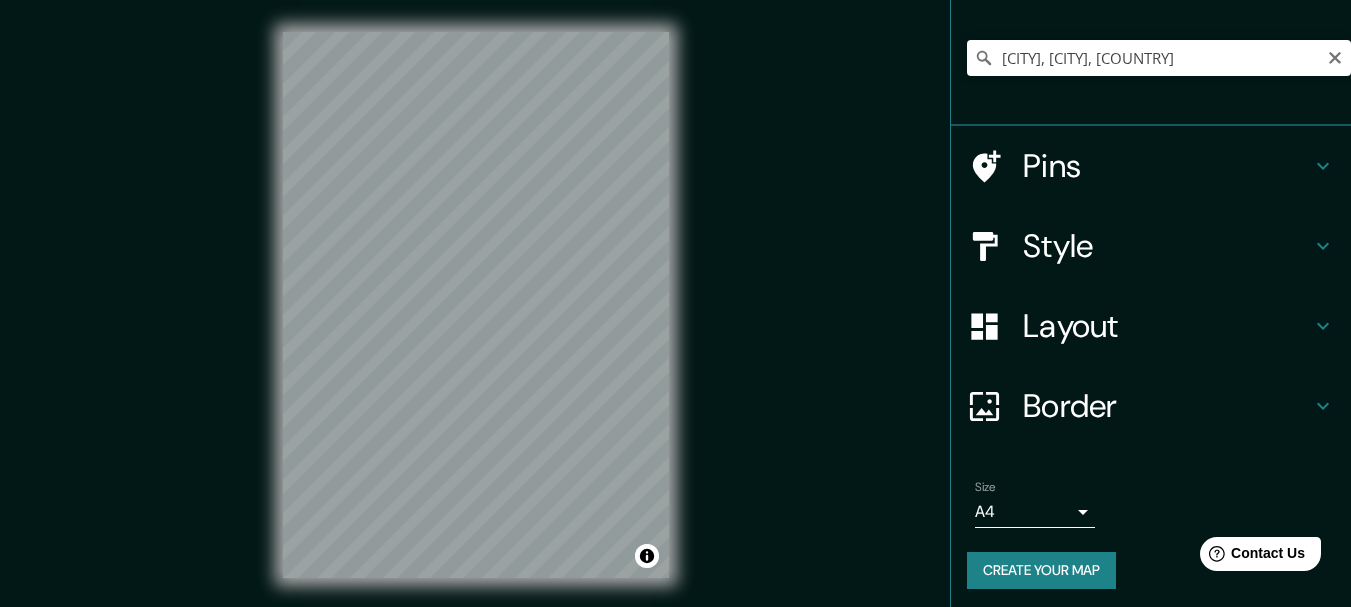 scroll, scrollTop: 158, scrollLeft: 0, axis: vertical 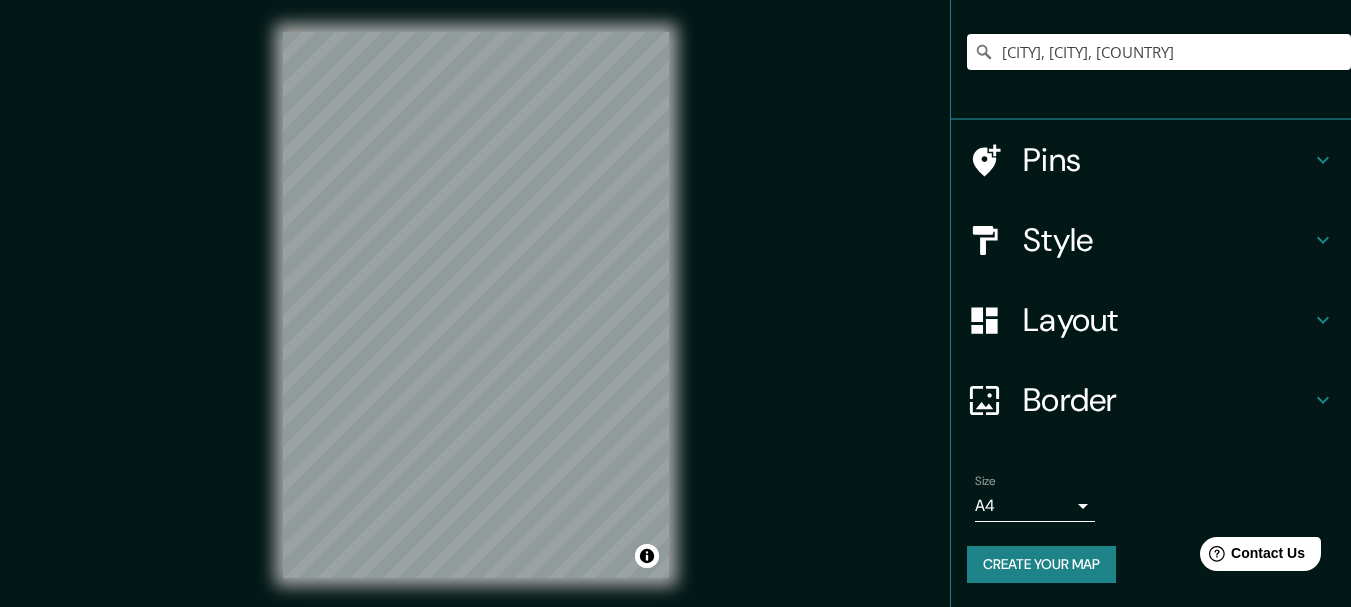 click 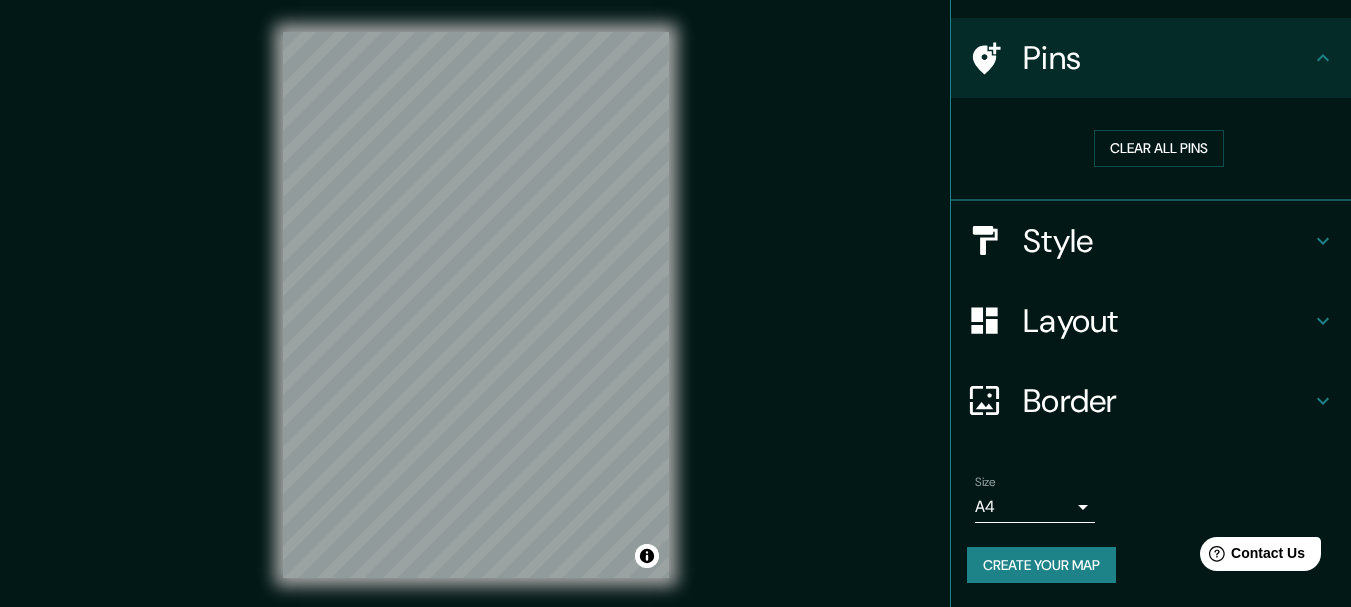 scroll, scrollTop: 128, scrollLeft: 0, axis: vertical 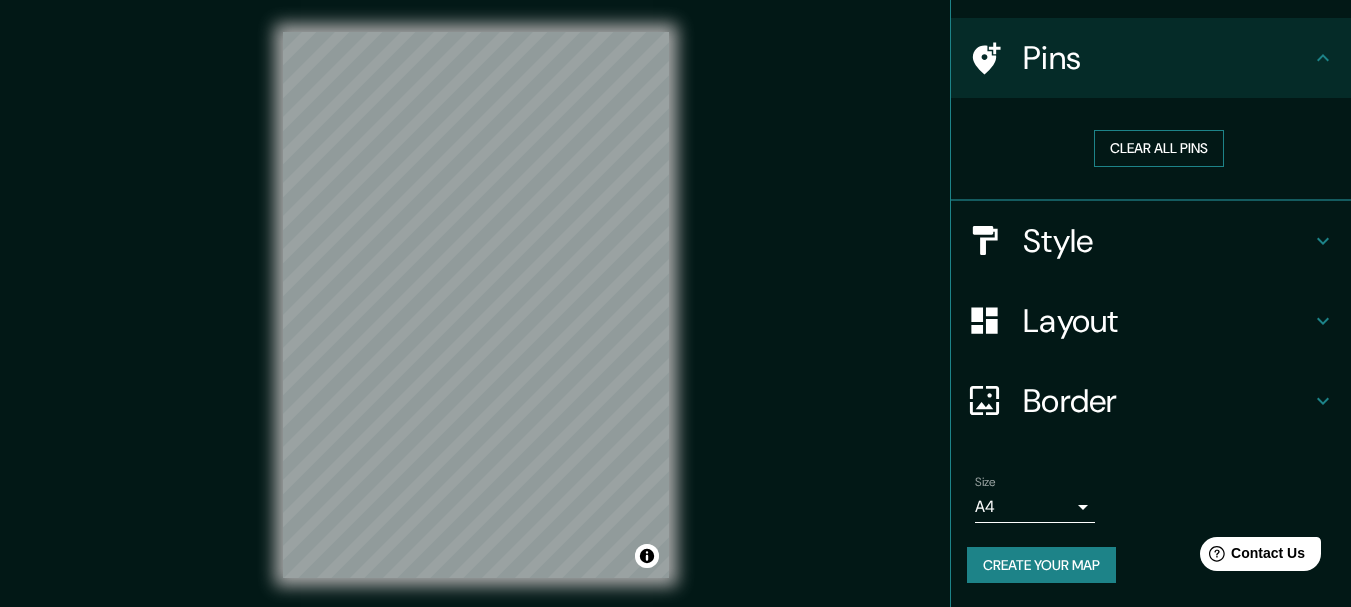 click on "Clear all pins" at bounding box center [1159, 148] 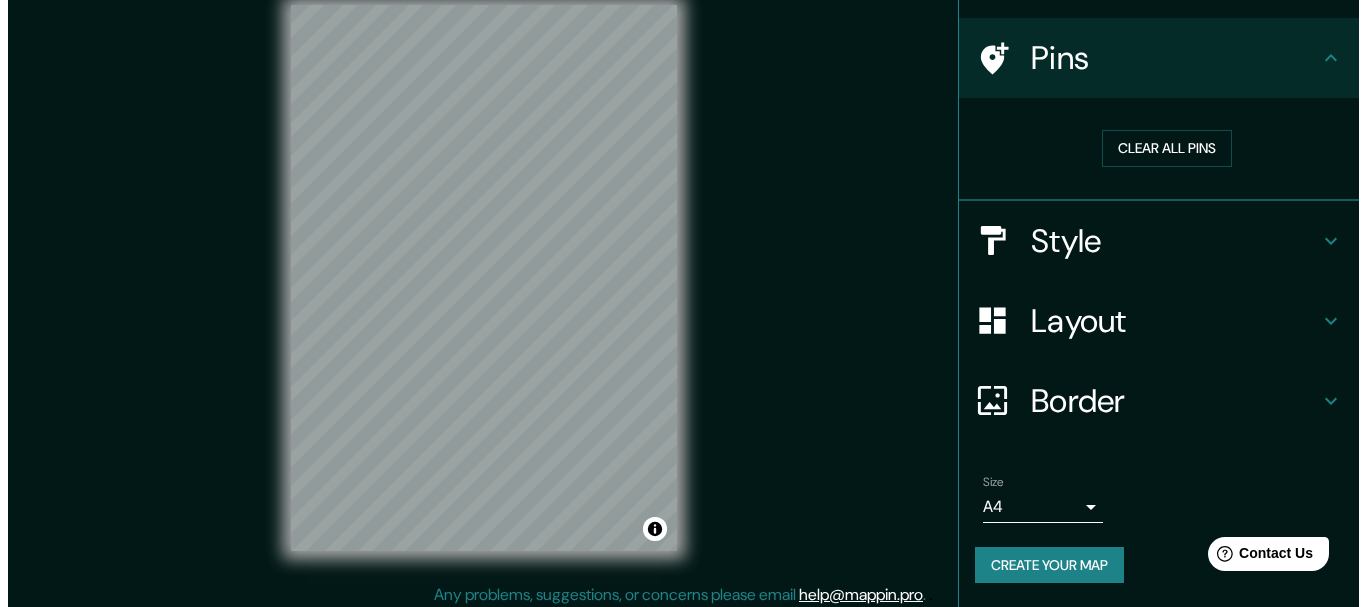 scroll, scrollTop: 35, scrollLeft: 0, axis: vertical 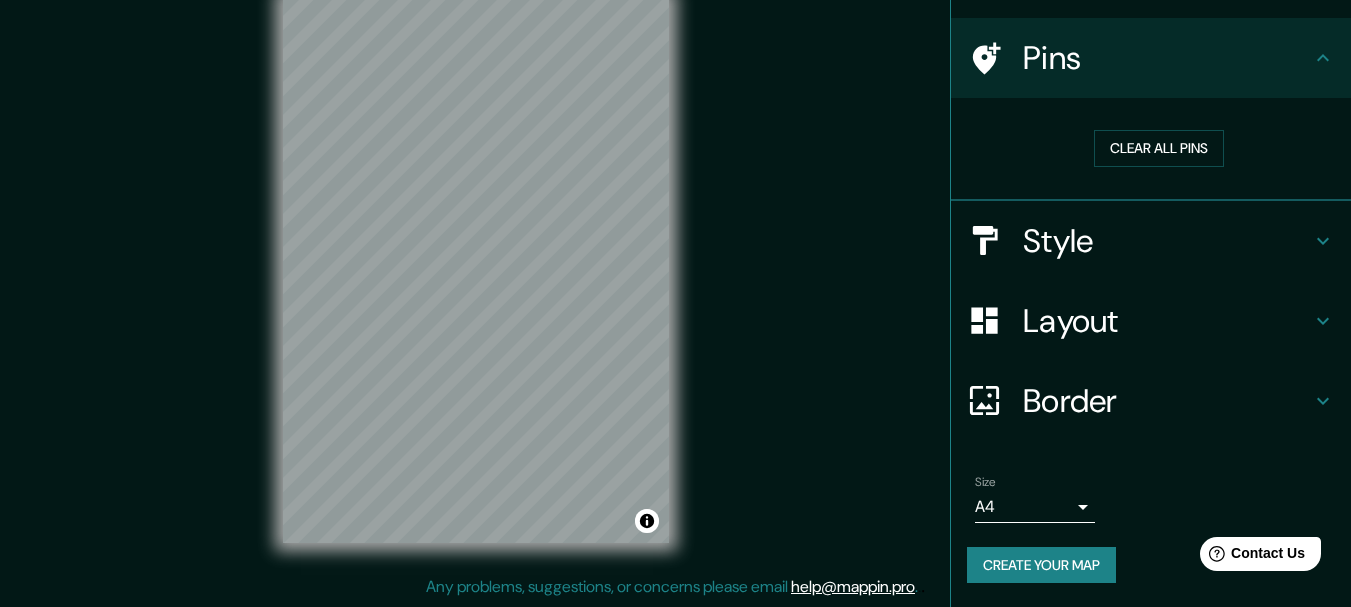 click on "Mappin Location Yamasá, Monte Plata, Dominican Republic Pins Clear all pins Style Layout Border Choose a border.  Hint : you can make layers of the frame opaque to create some cool effects. None Simple Transparent Fancy Size A4 single Create your map © Mapbox   © OpenStreetMap   Improve this map Any problems, suggestions, or concerns please email    help@mappin.pro . . ." at bounding box center (675, 268) 